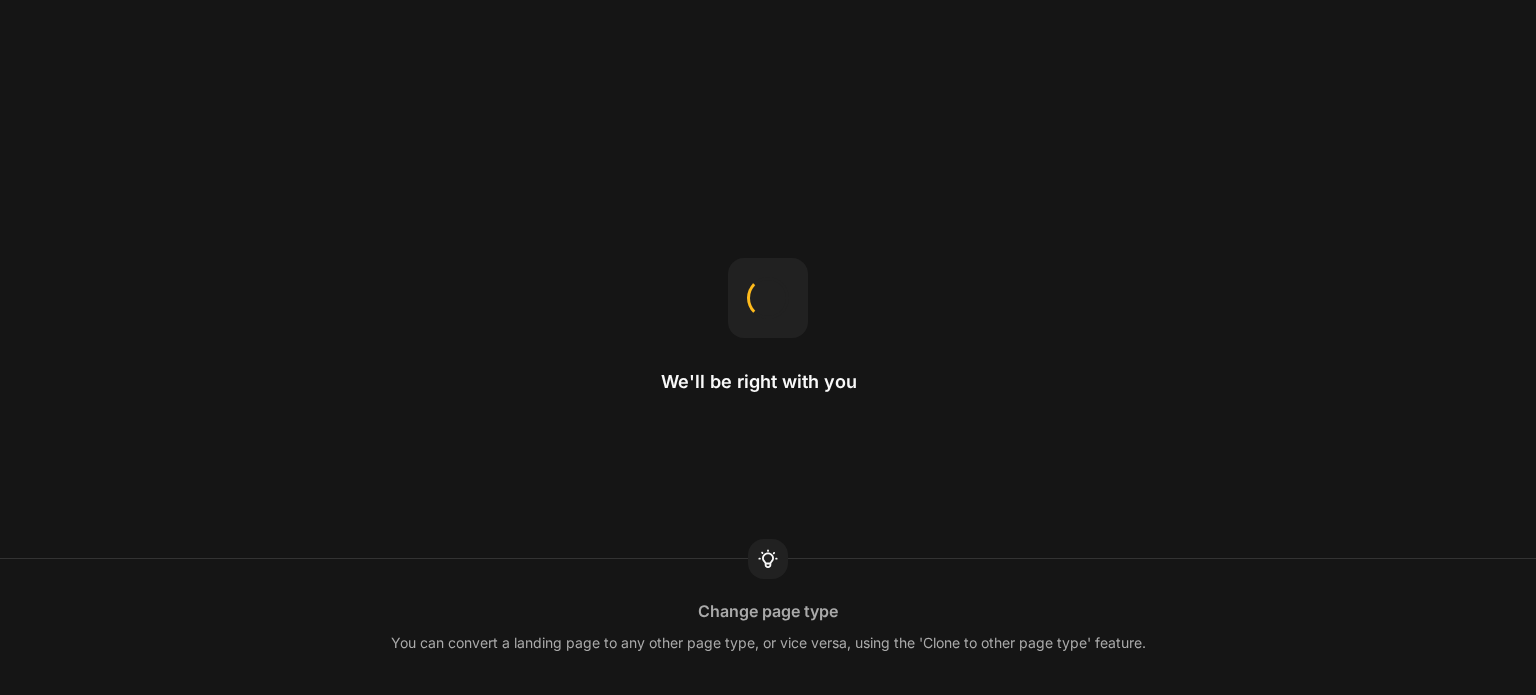 scroll, scrollTop: 0, scrollLeft: 0, axis: both 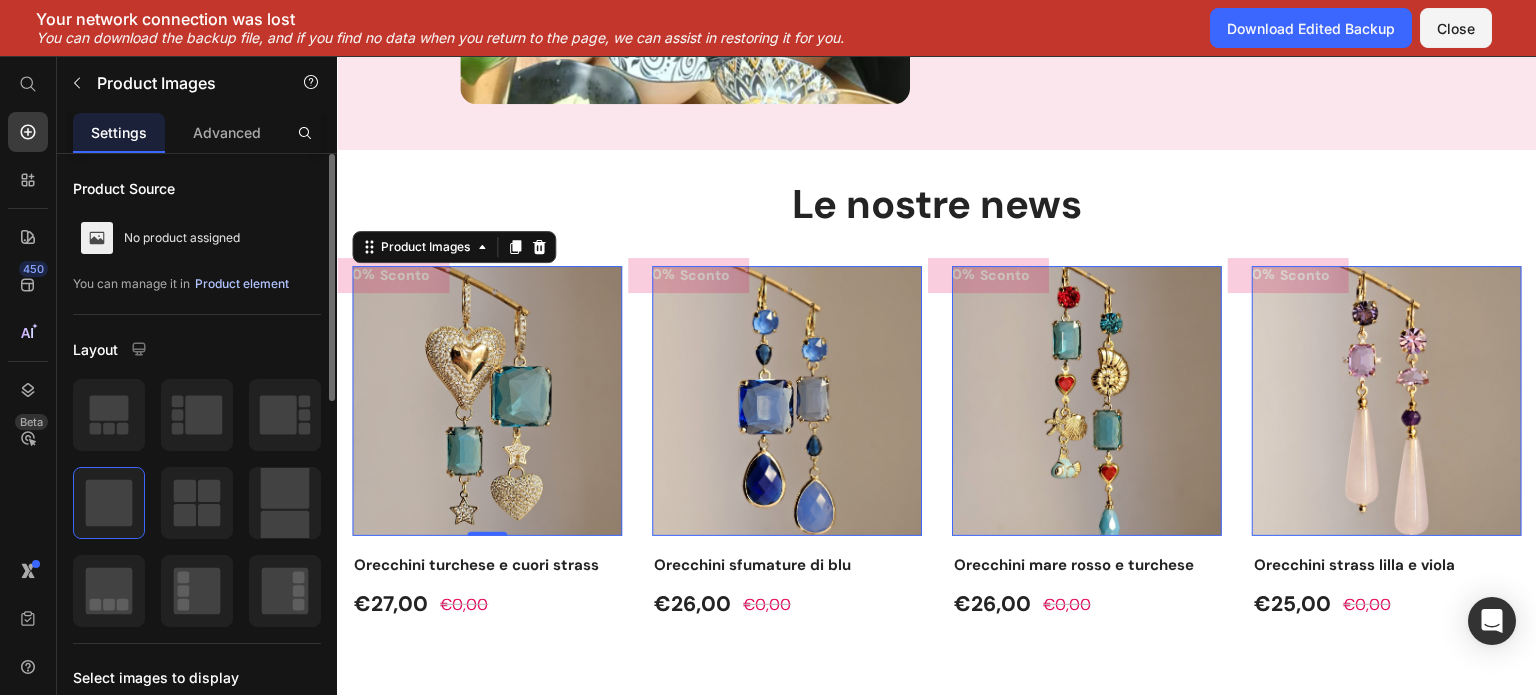 click on "Product element" at bounding box center (242, 284) 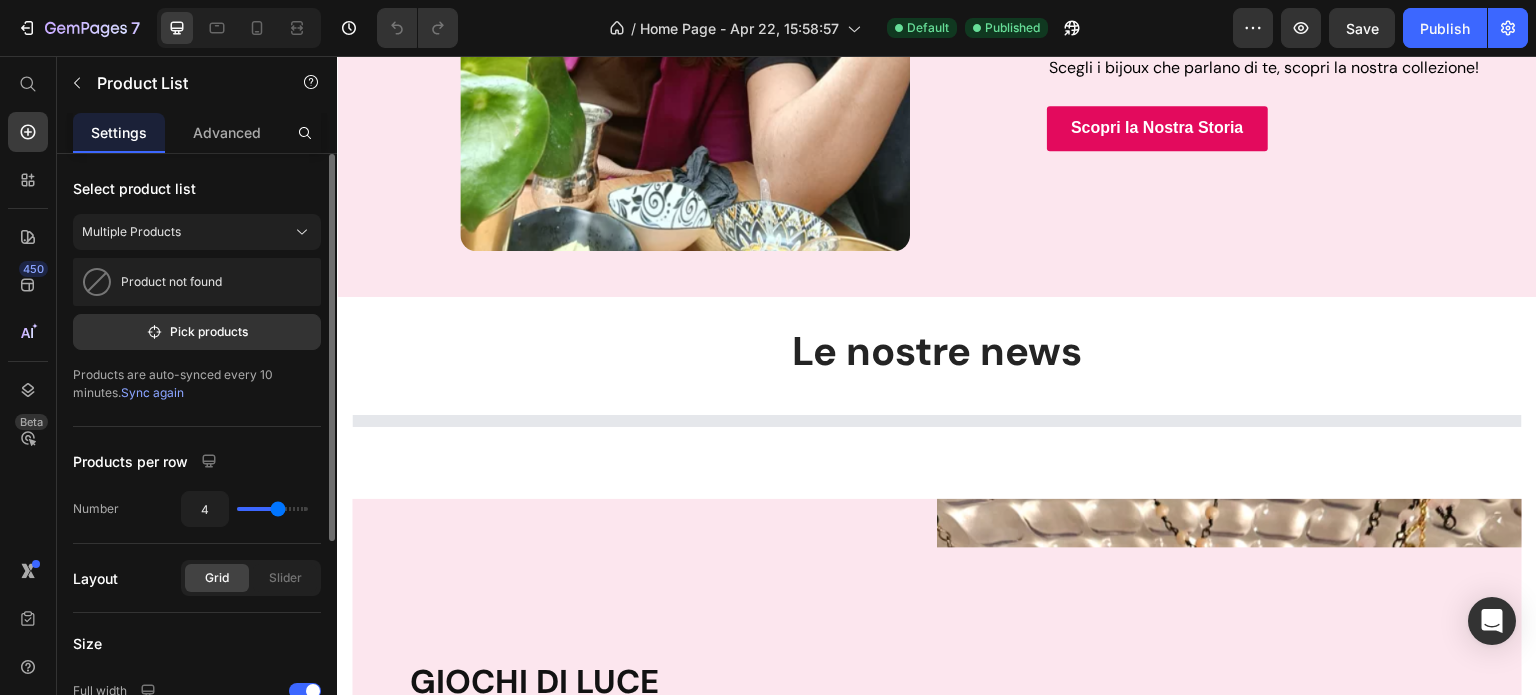 scroll, scrollTop: 896, scrollLeft: 0, axis: vertical 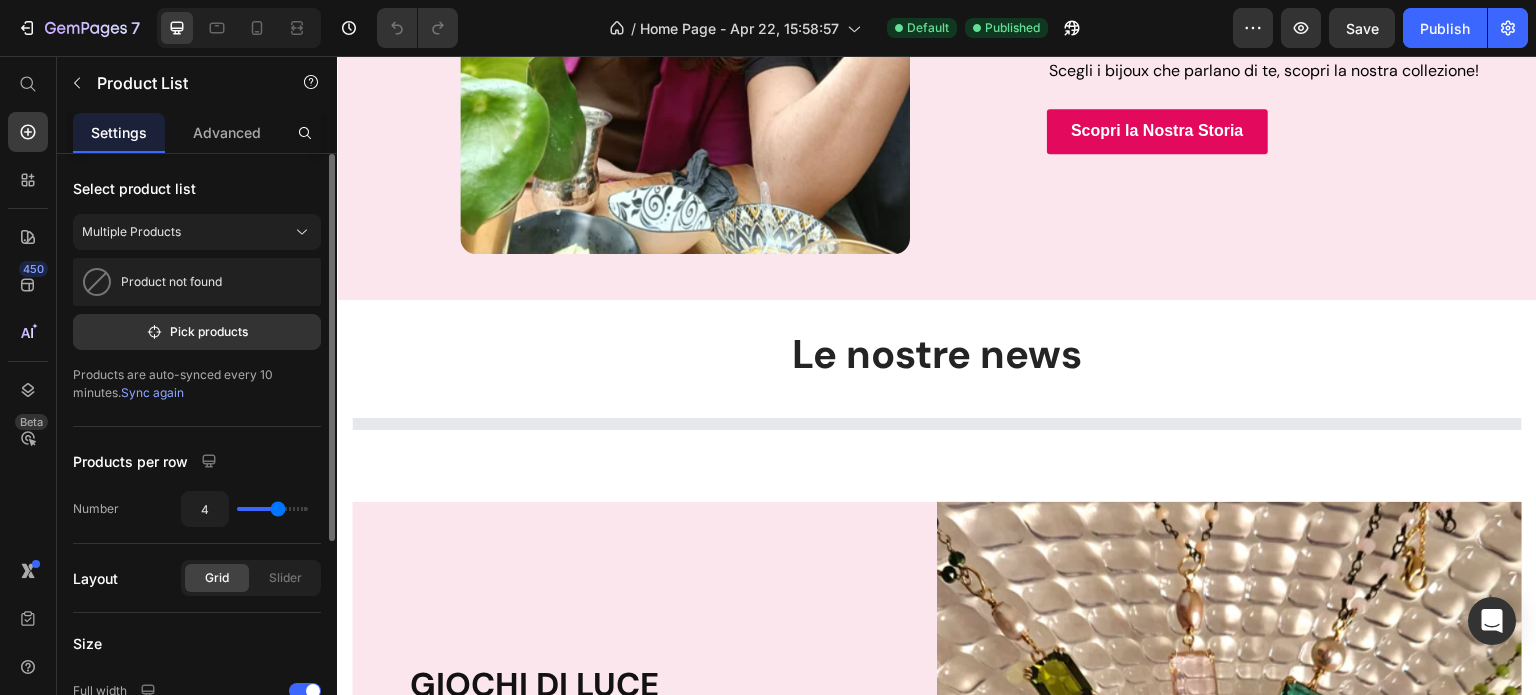 click on "Sync again" at bounding box center [152, 392] 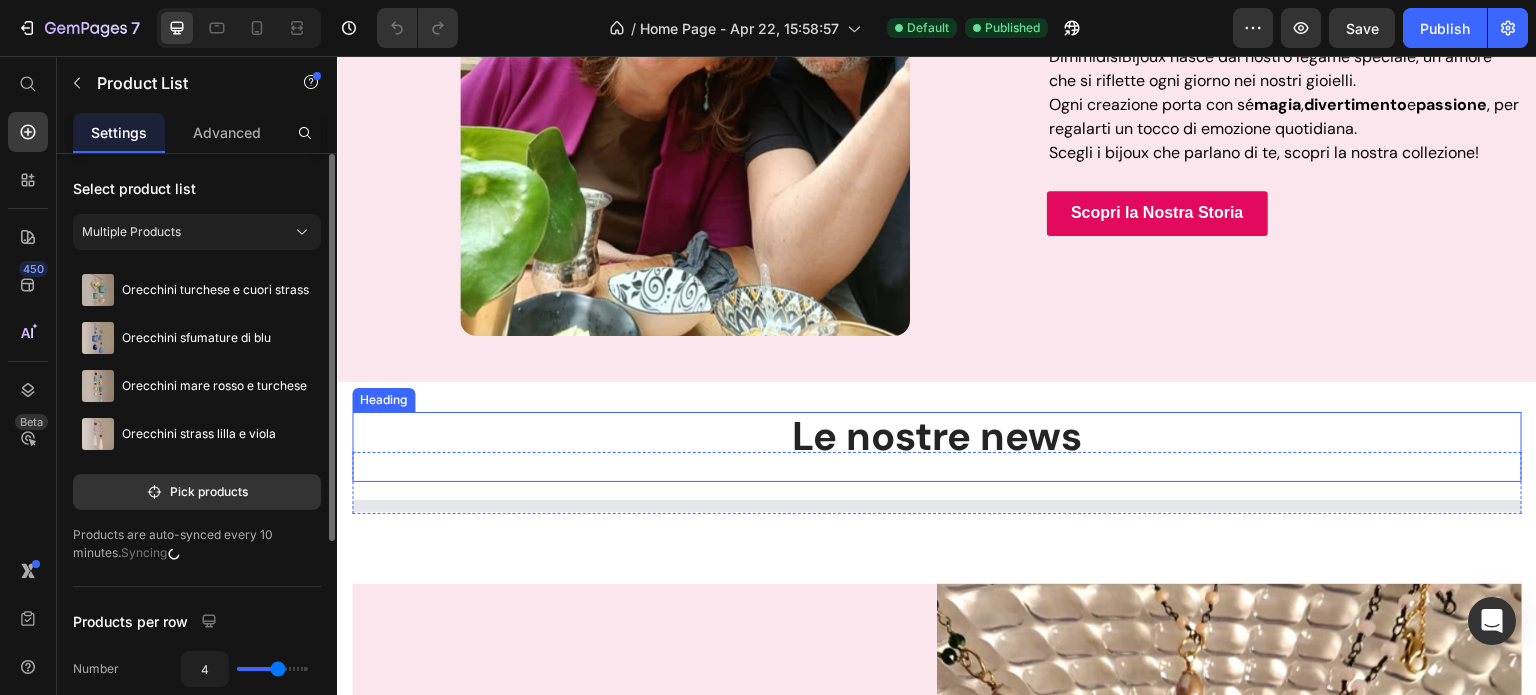scroll, scrollTop: 810, scrollLeft: 0, axis: vertical 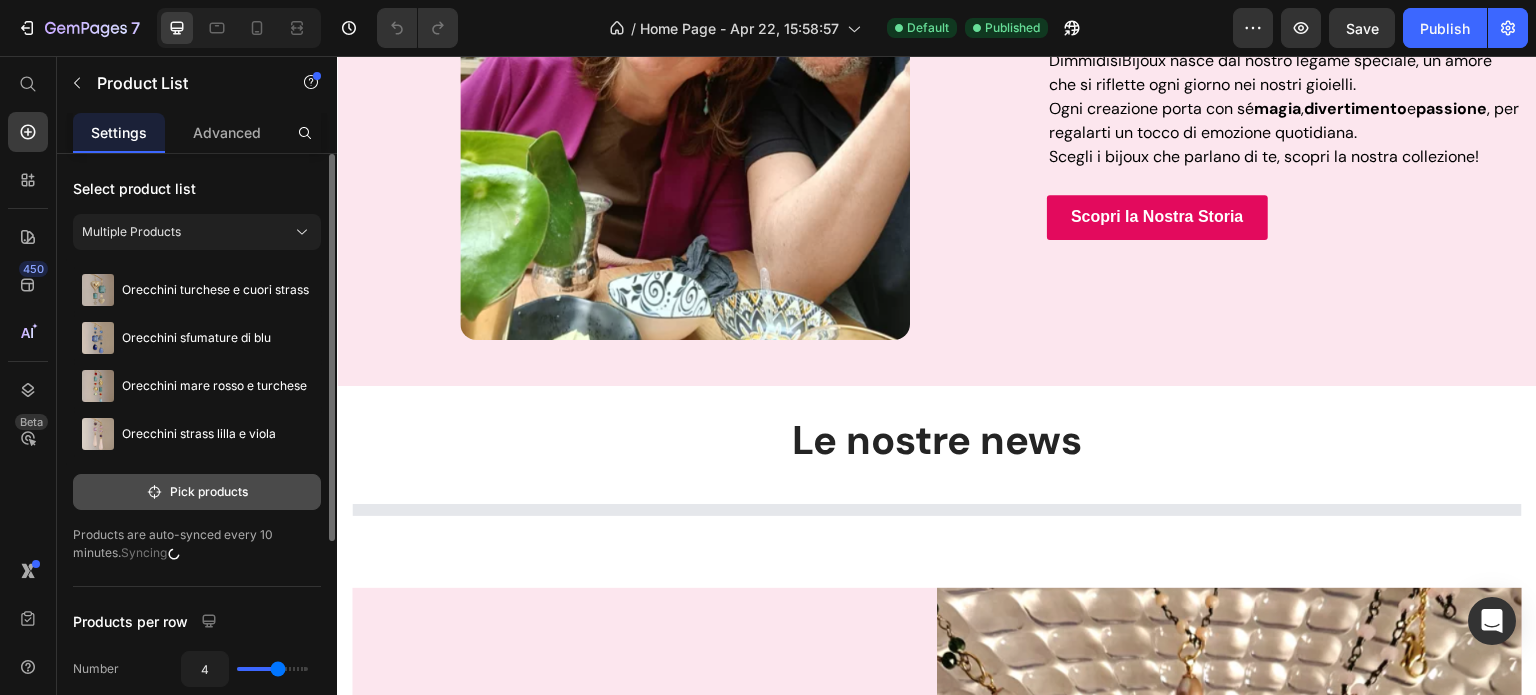 click on "Pick products" at bounding box center (197, 492) 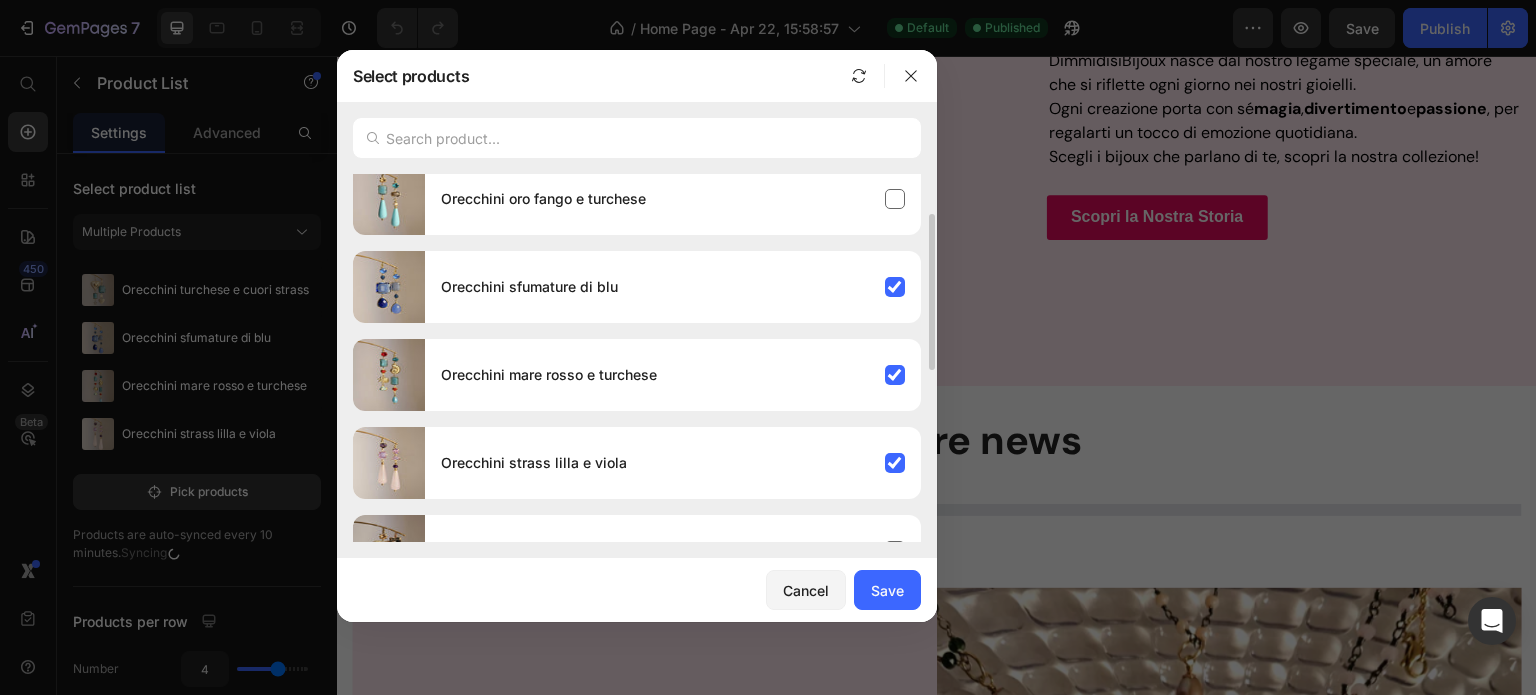 scroll, scrollTop: 98, scrollLeft: 0, axis: vertical 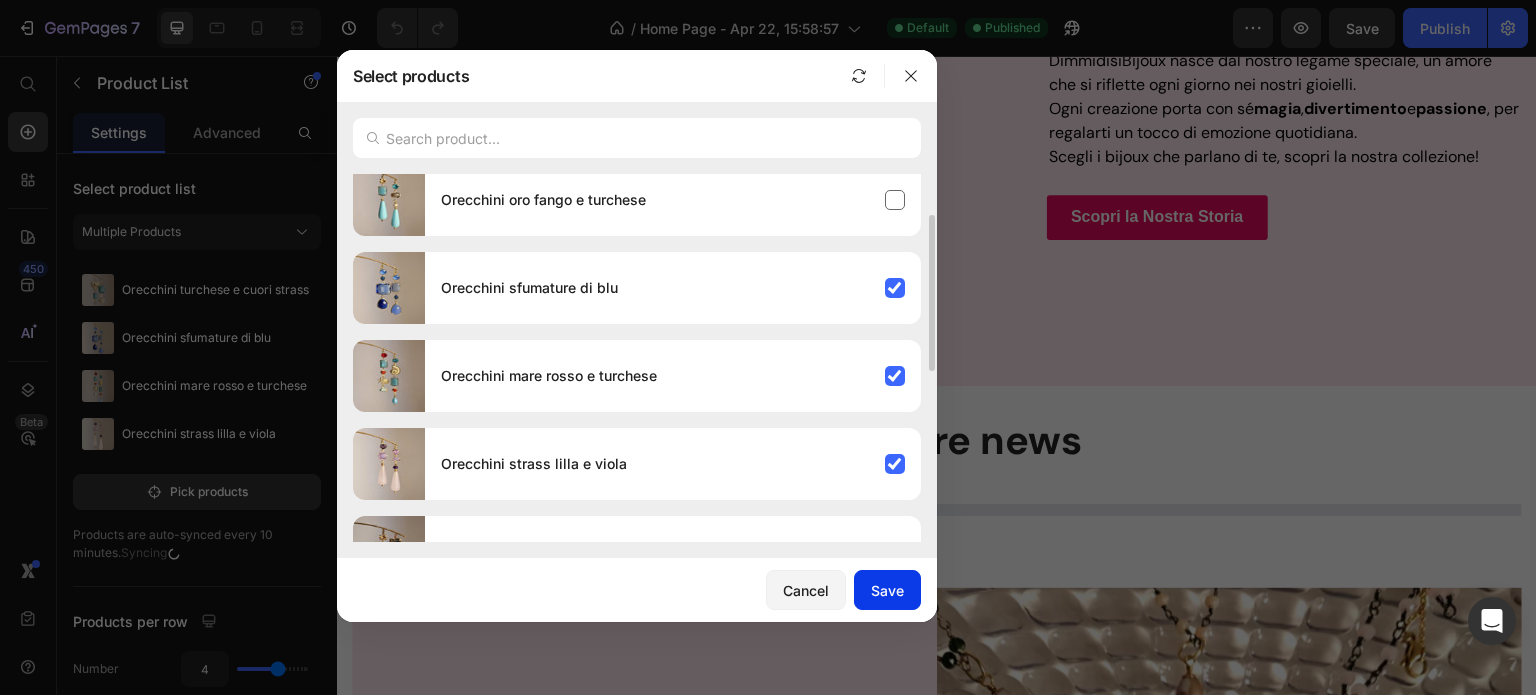click on "Save" at bounding box center (887, 590) 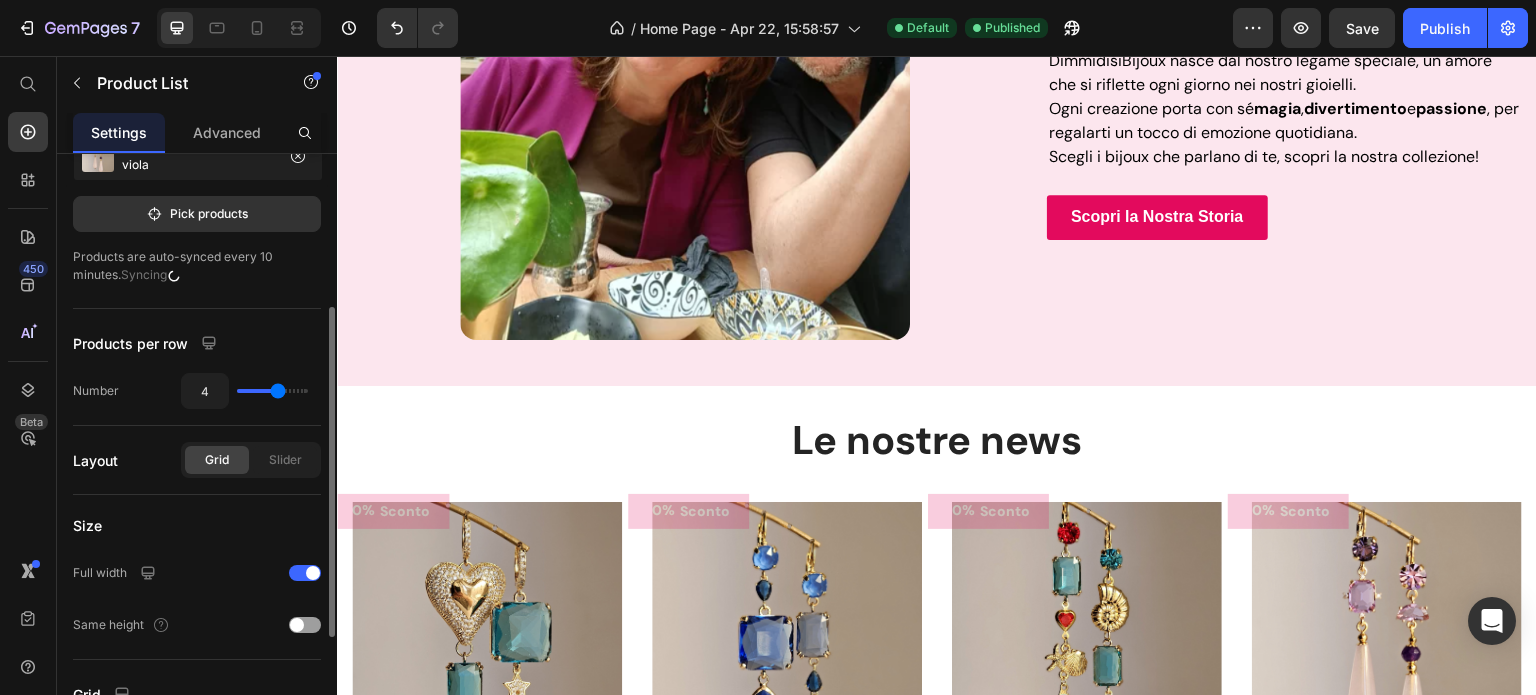 scroll, scrollTop: 284, scrollLeft: 0, axis: vertical 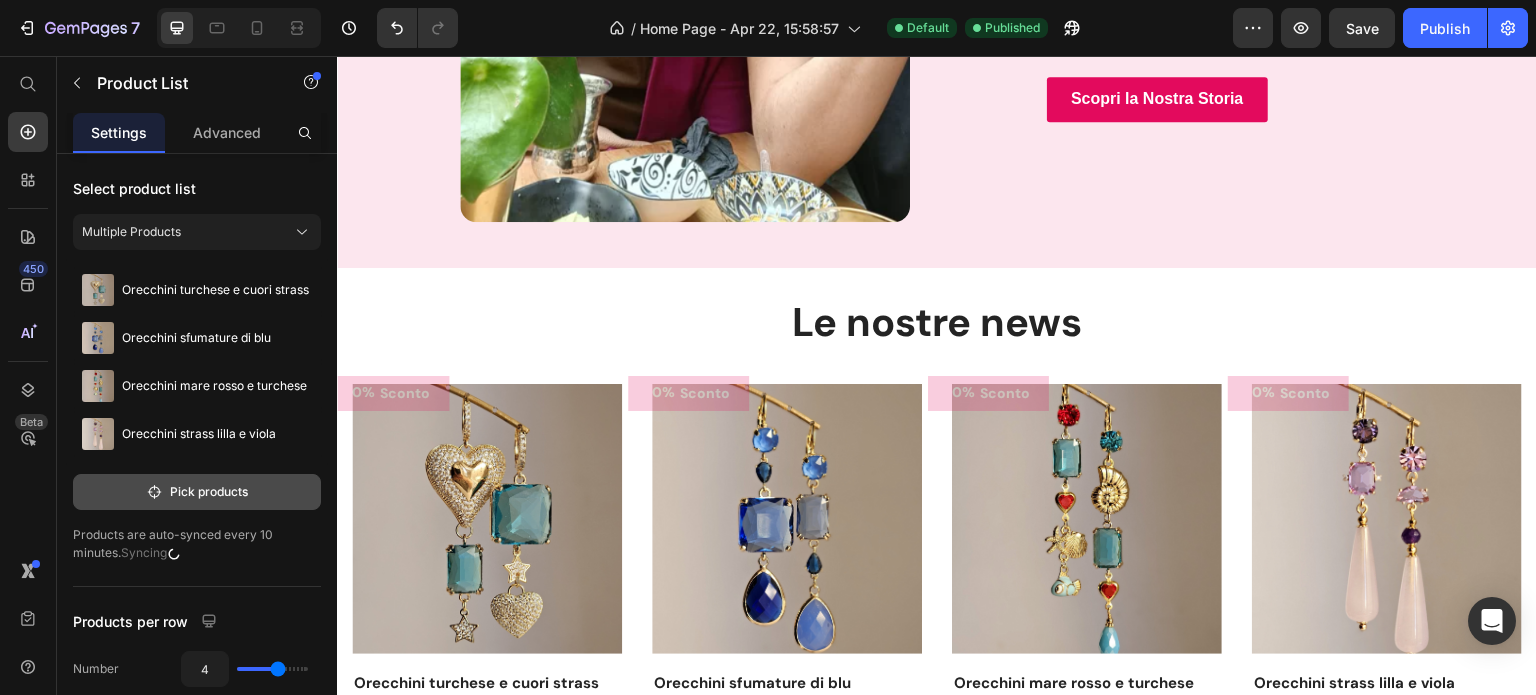 click on "Pick products" at bounding box center [197, 492] 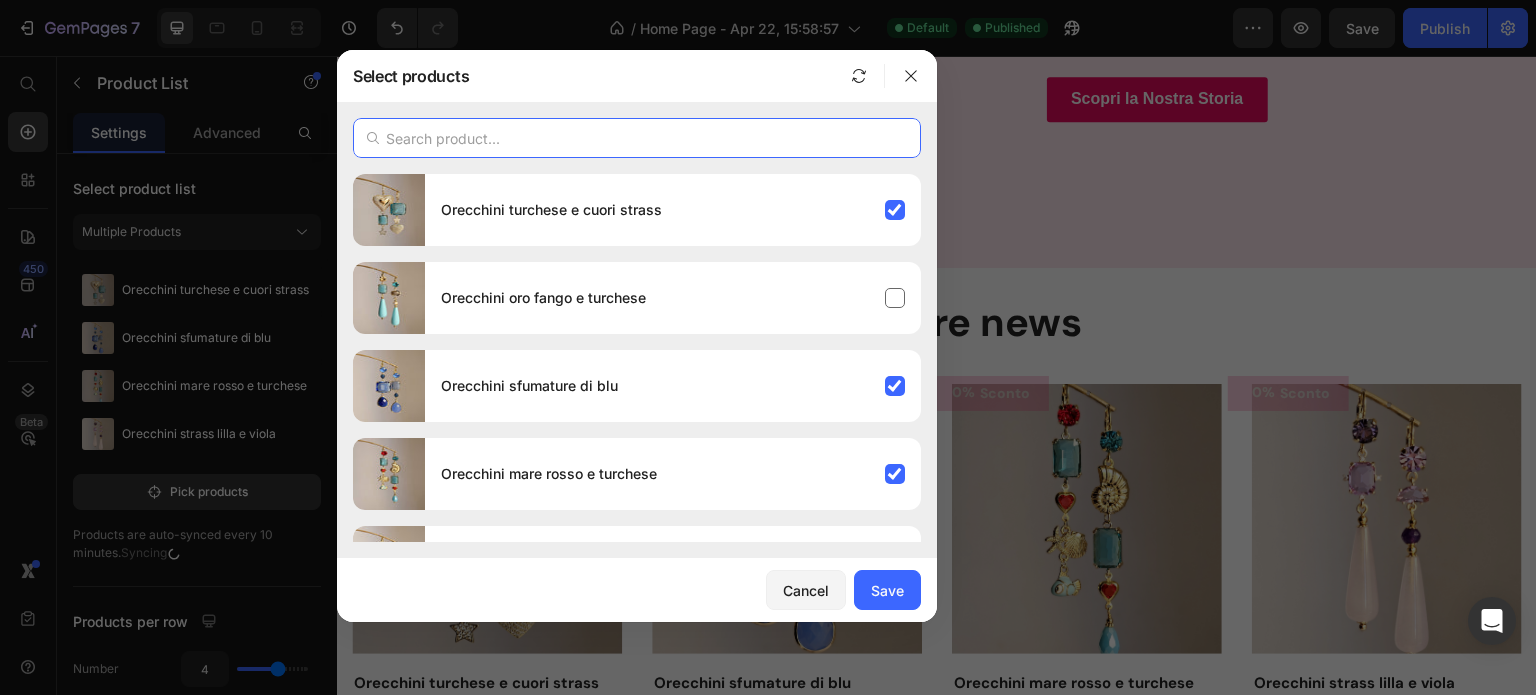 click at bounding box center [637, 138] 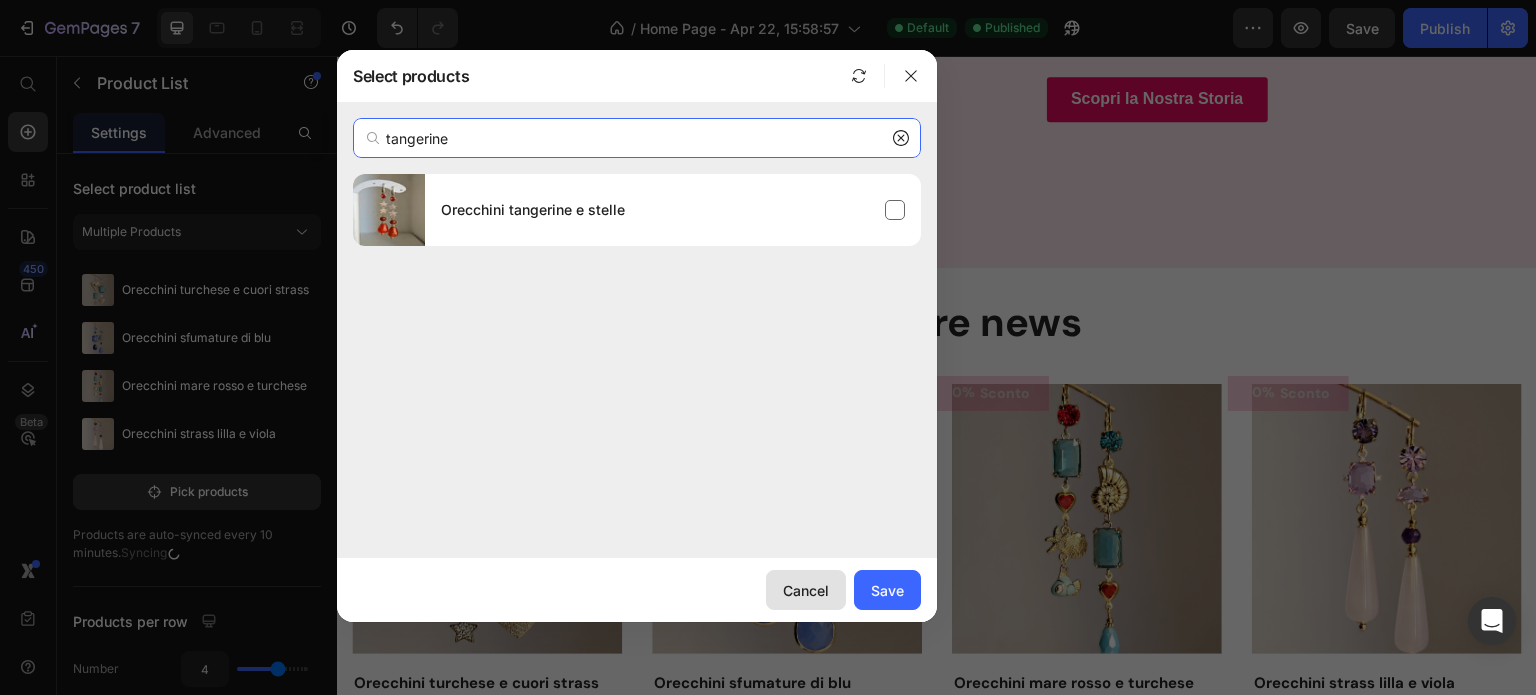 type on "tangerine" 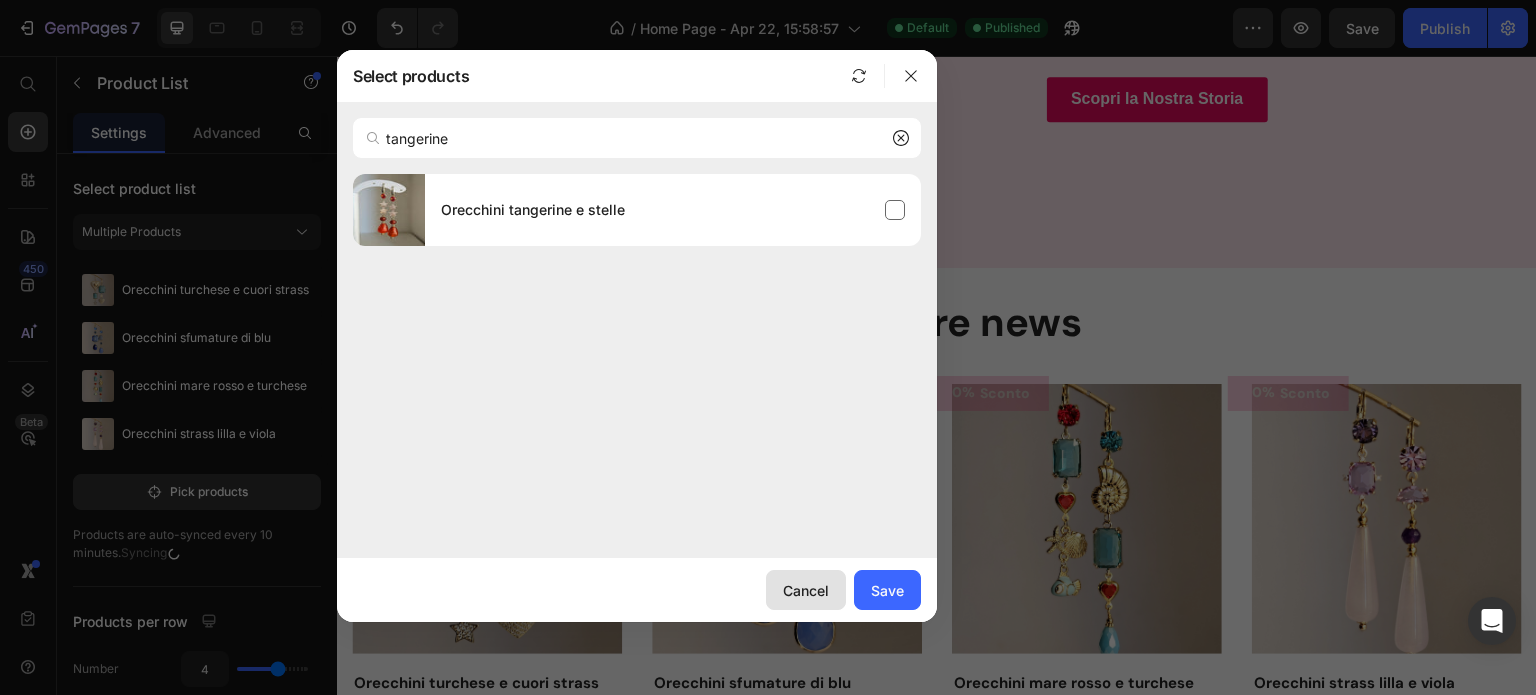 click on "Cancel" 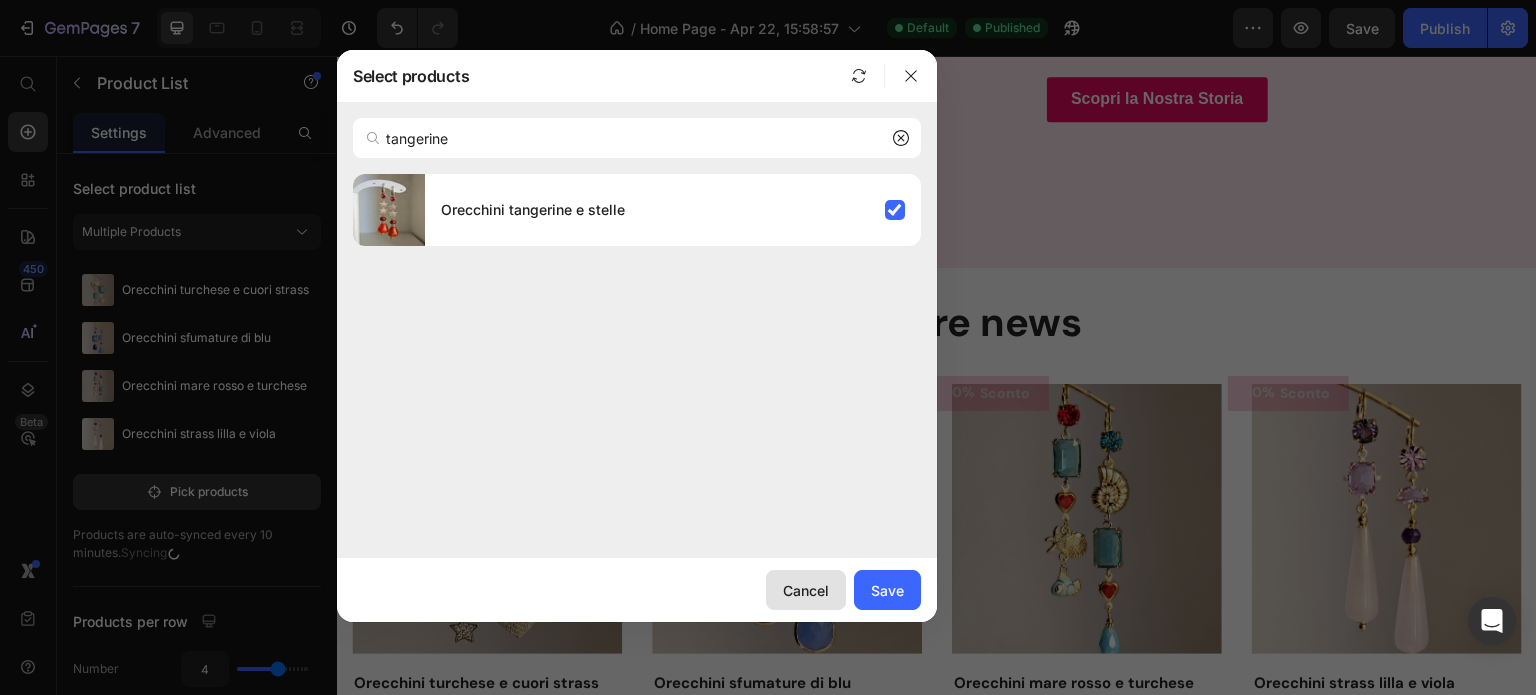 type 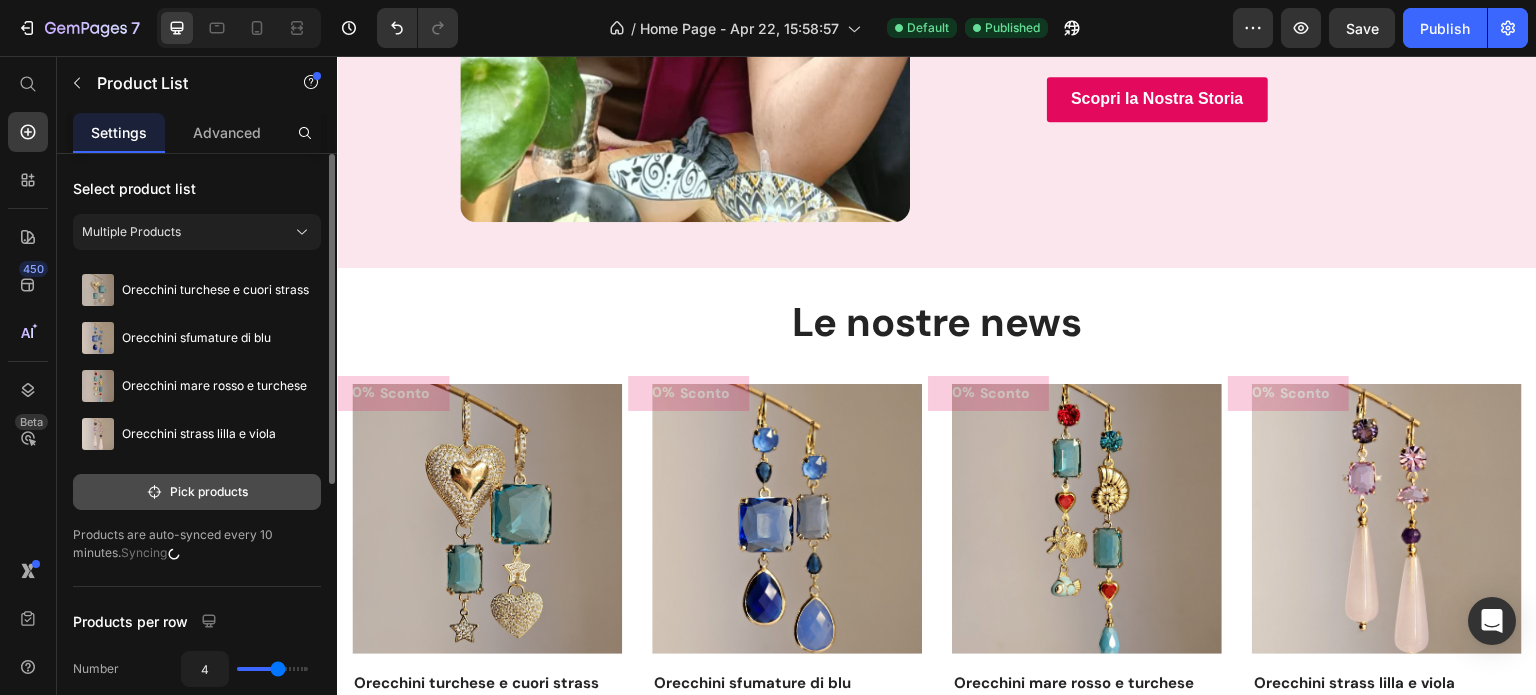 click on "Pick products" at bounding box center [197, 492] 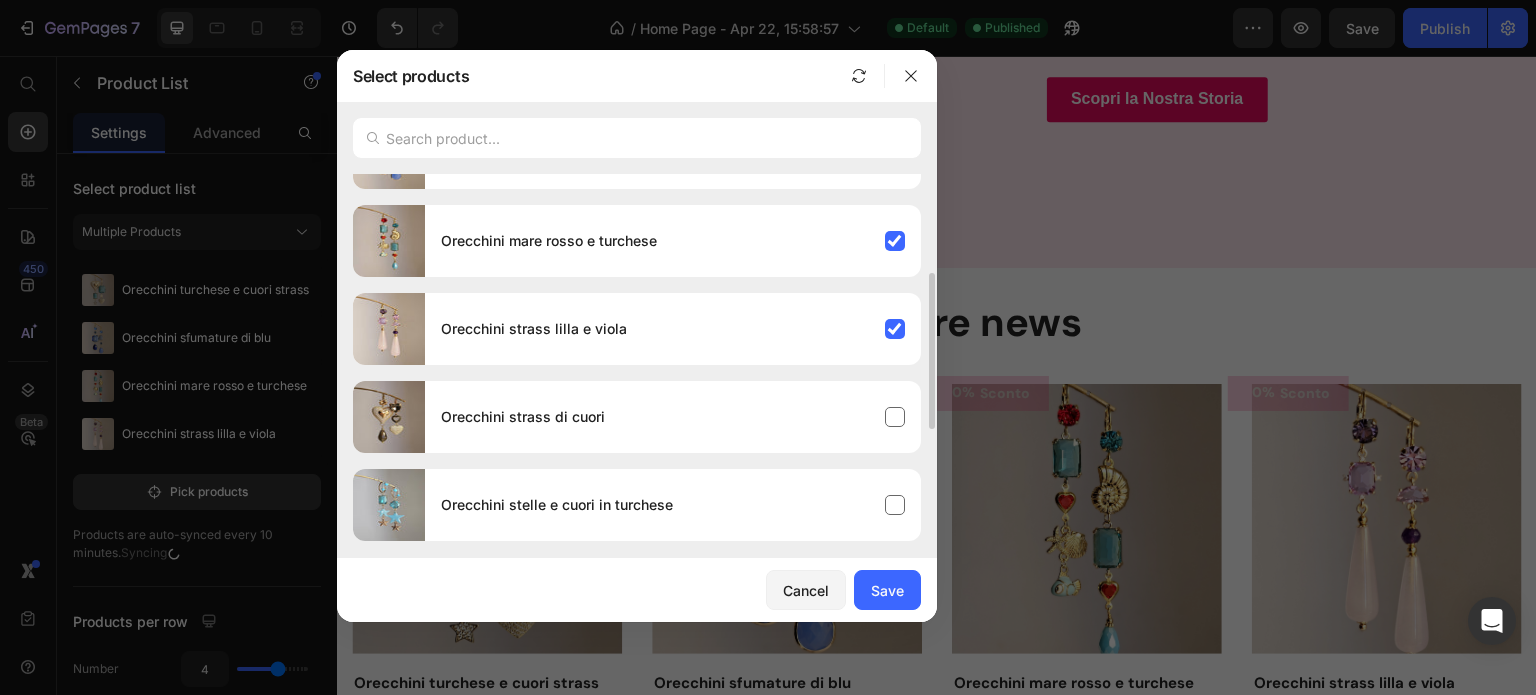 scroll, scrollTop: 0, scrollLeft: 0, axis: both 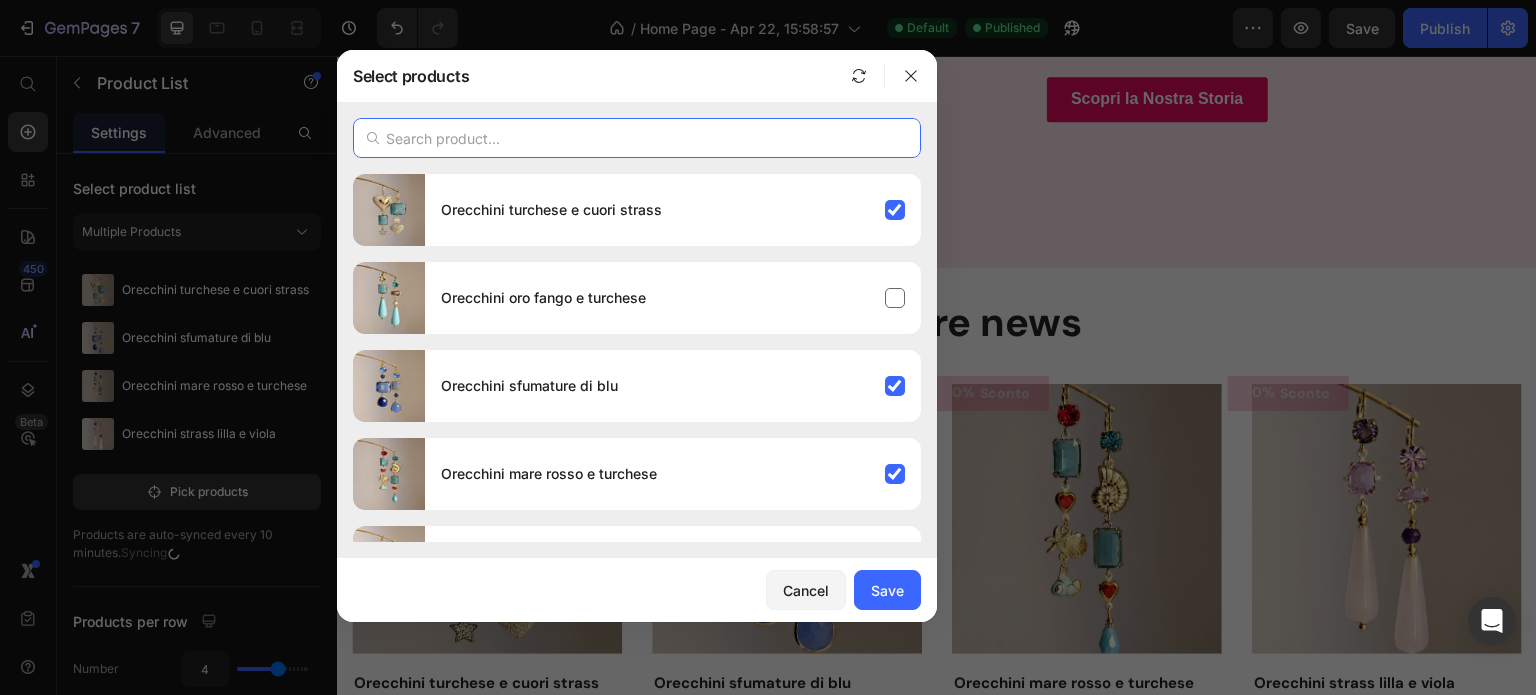 click at bounding box center [637, 138] 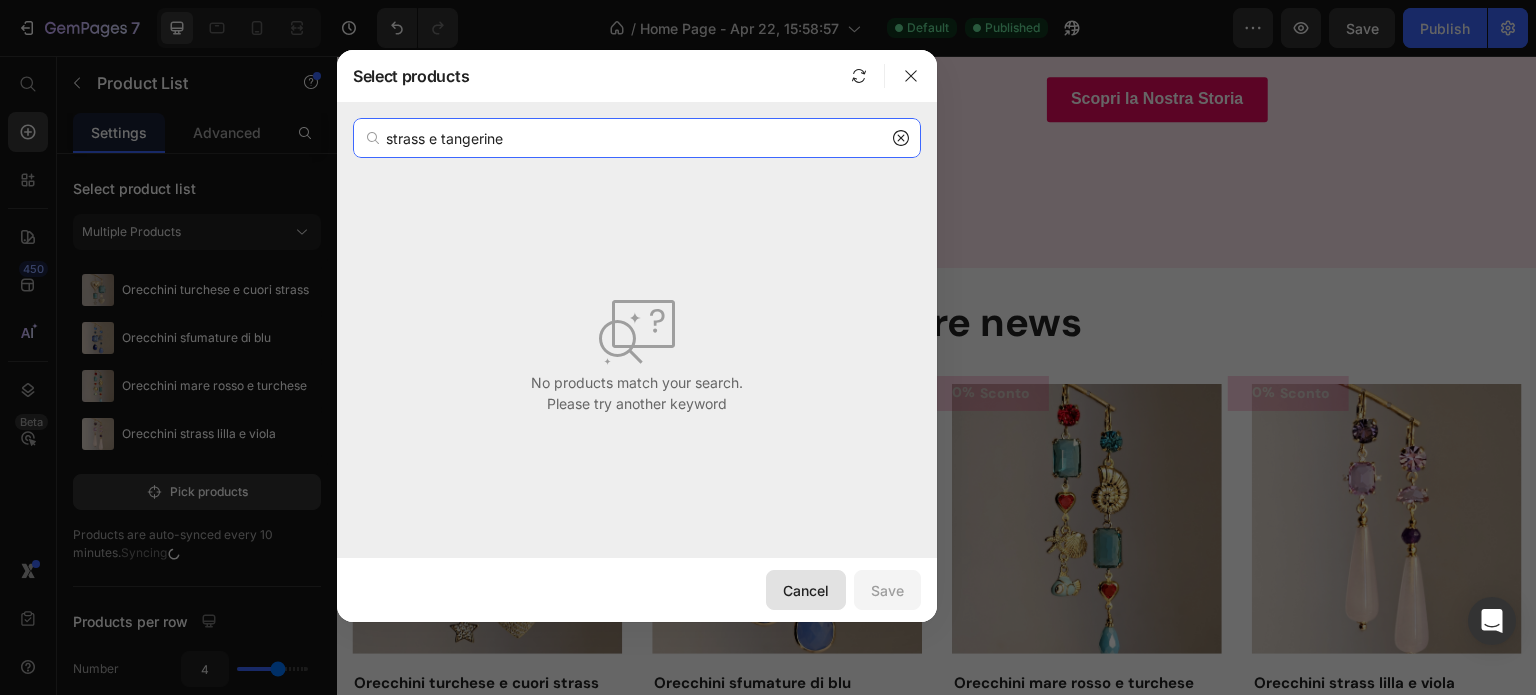 type on "strass e tangerine" 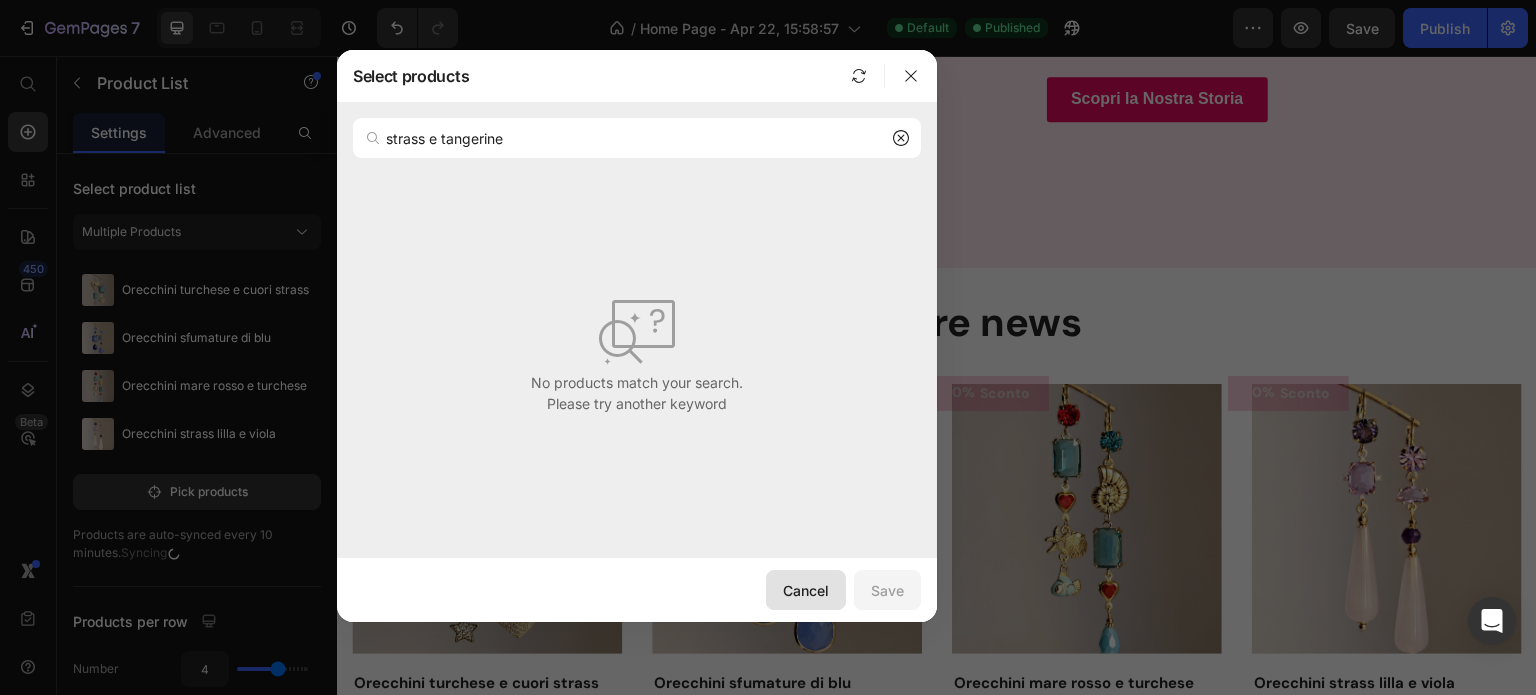 click on "Cancel" at bounding box center (806, 590) 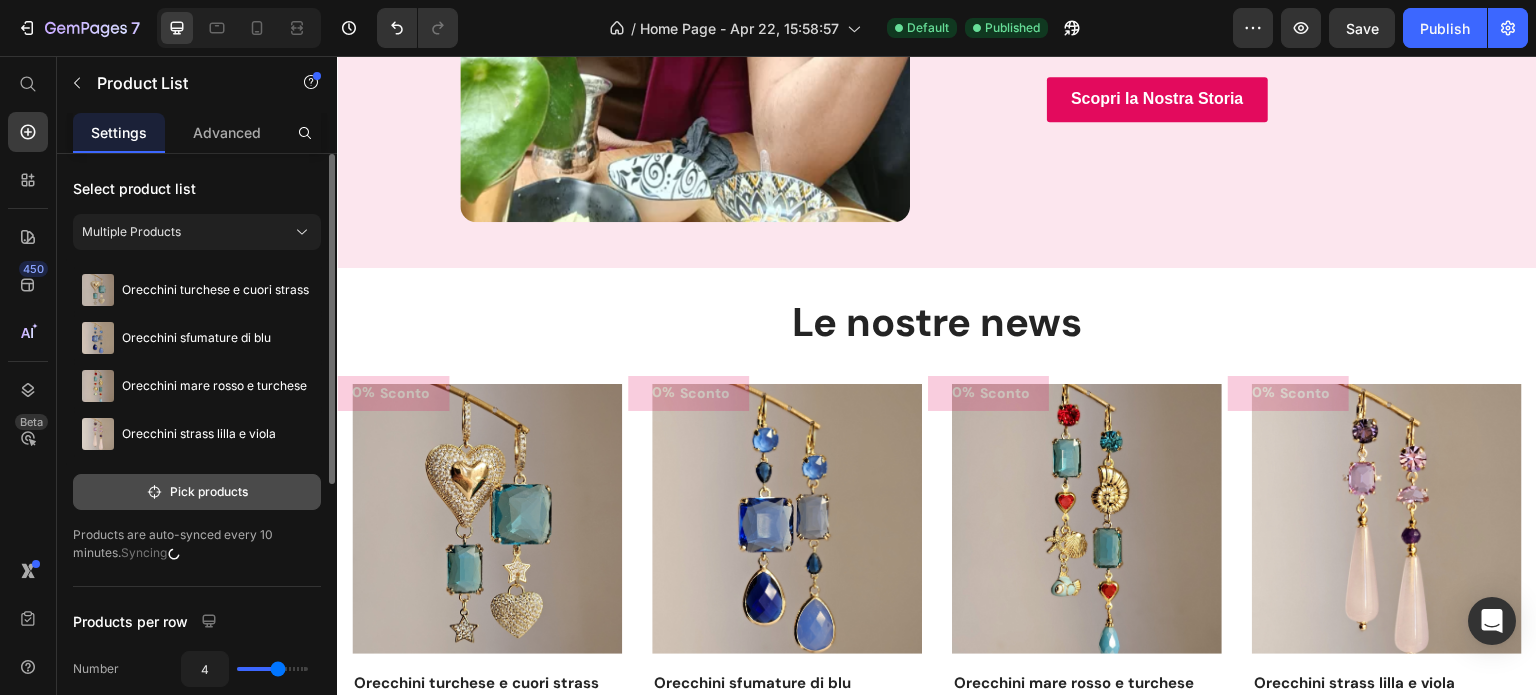 click on "Pick products" at bounding box center [197, 492] 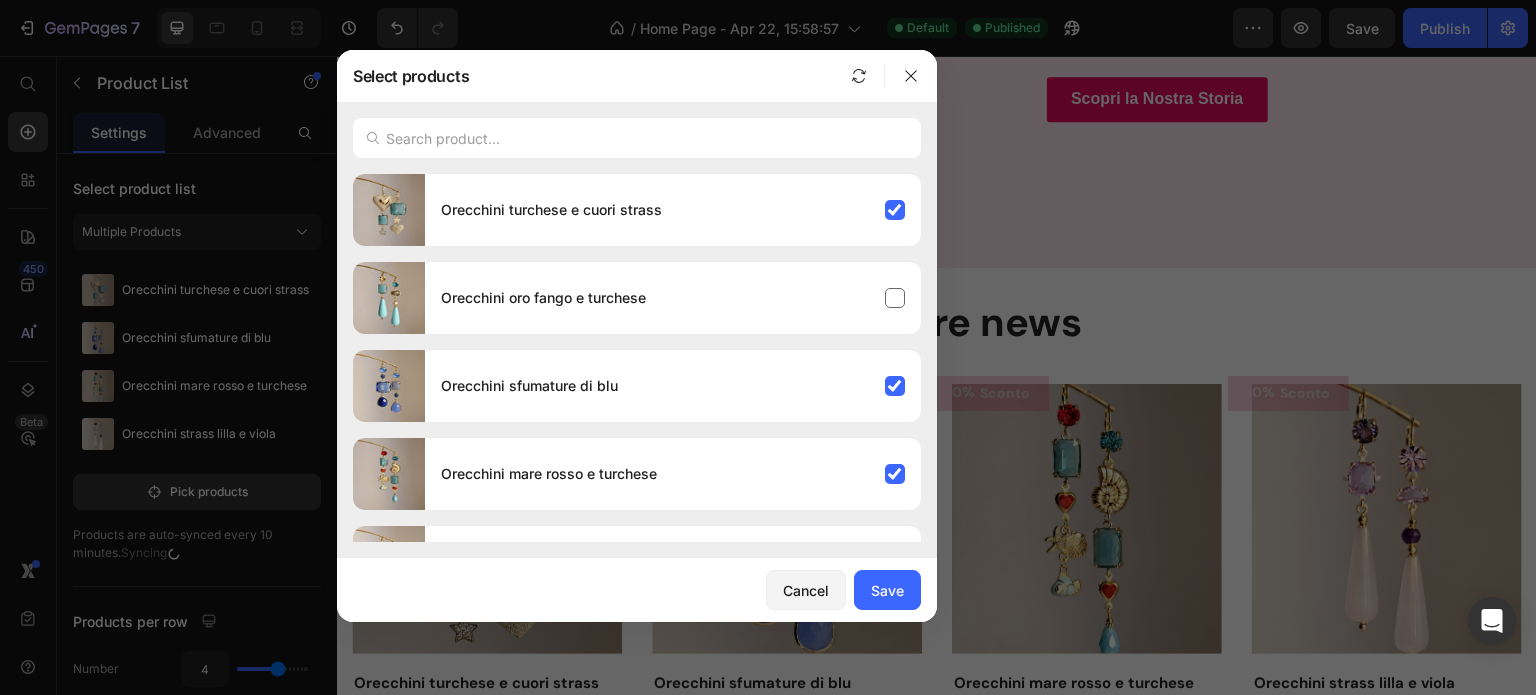 click at bounding box center [637, 138] 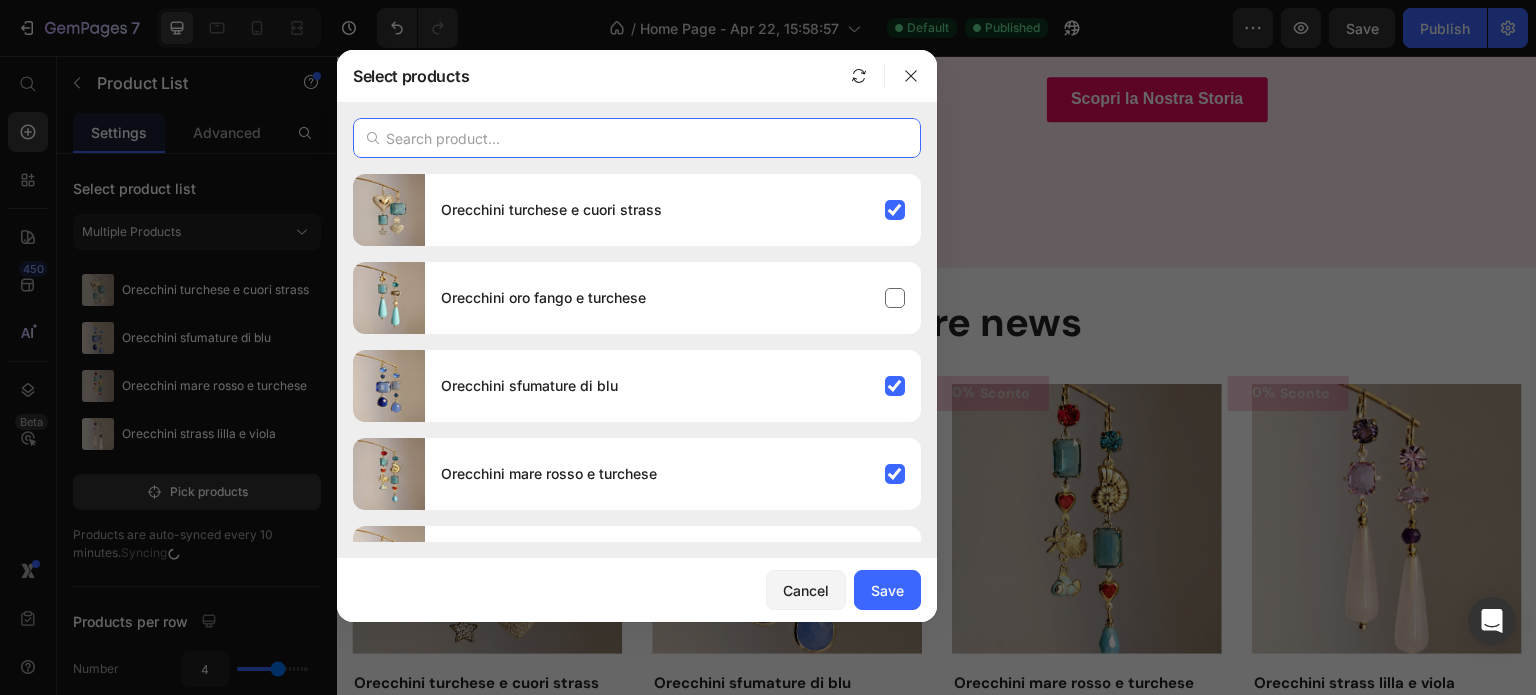 click at bounding box center [637, 138] 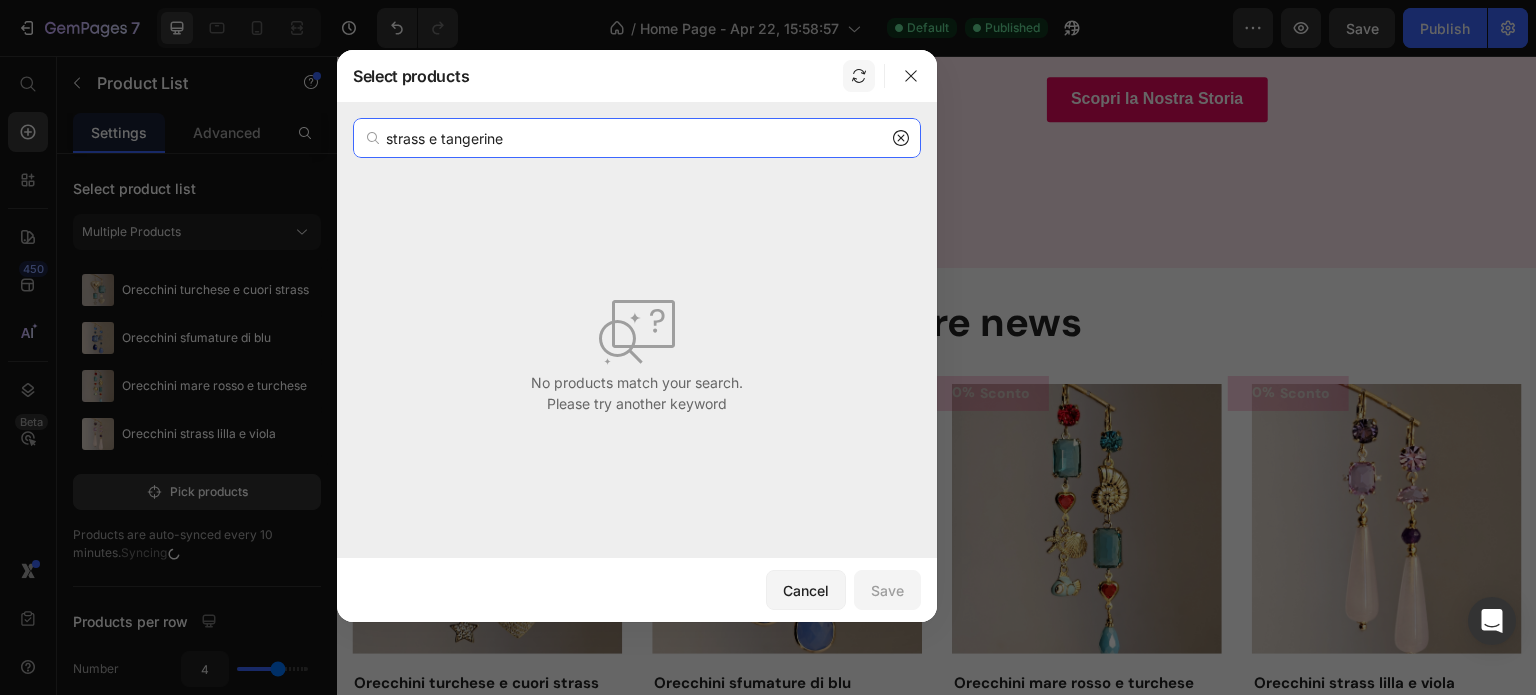 type on "strass e tangerine" 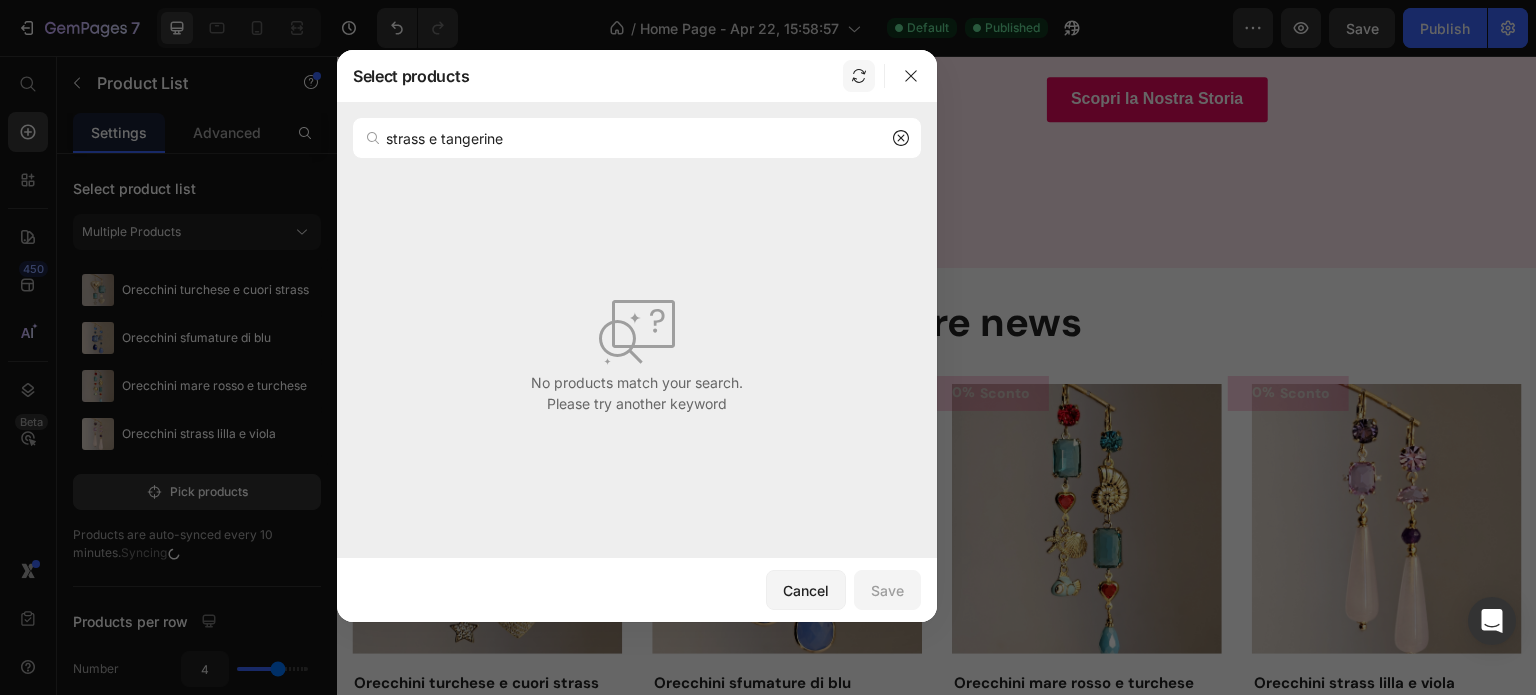 click 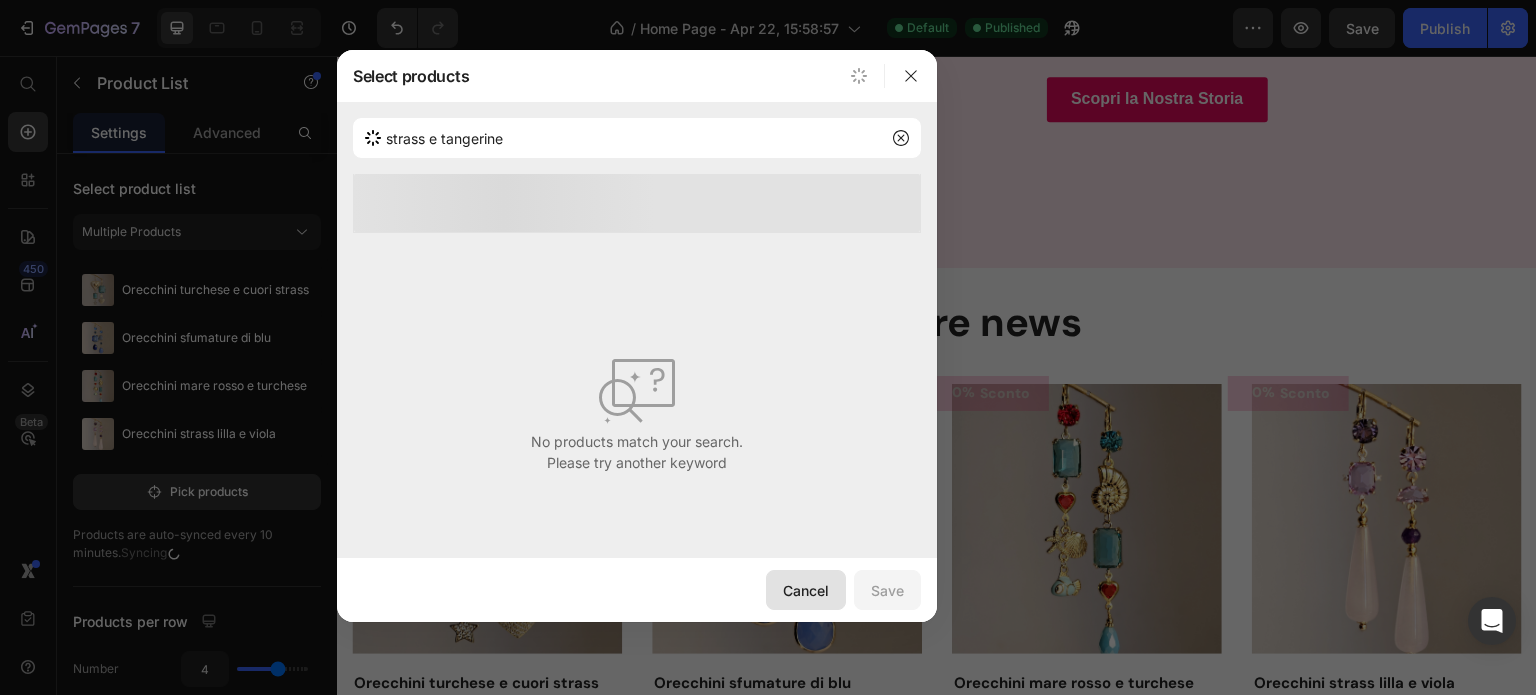 click on "Cancel" at bounding box center [806, 590] 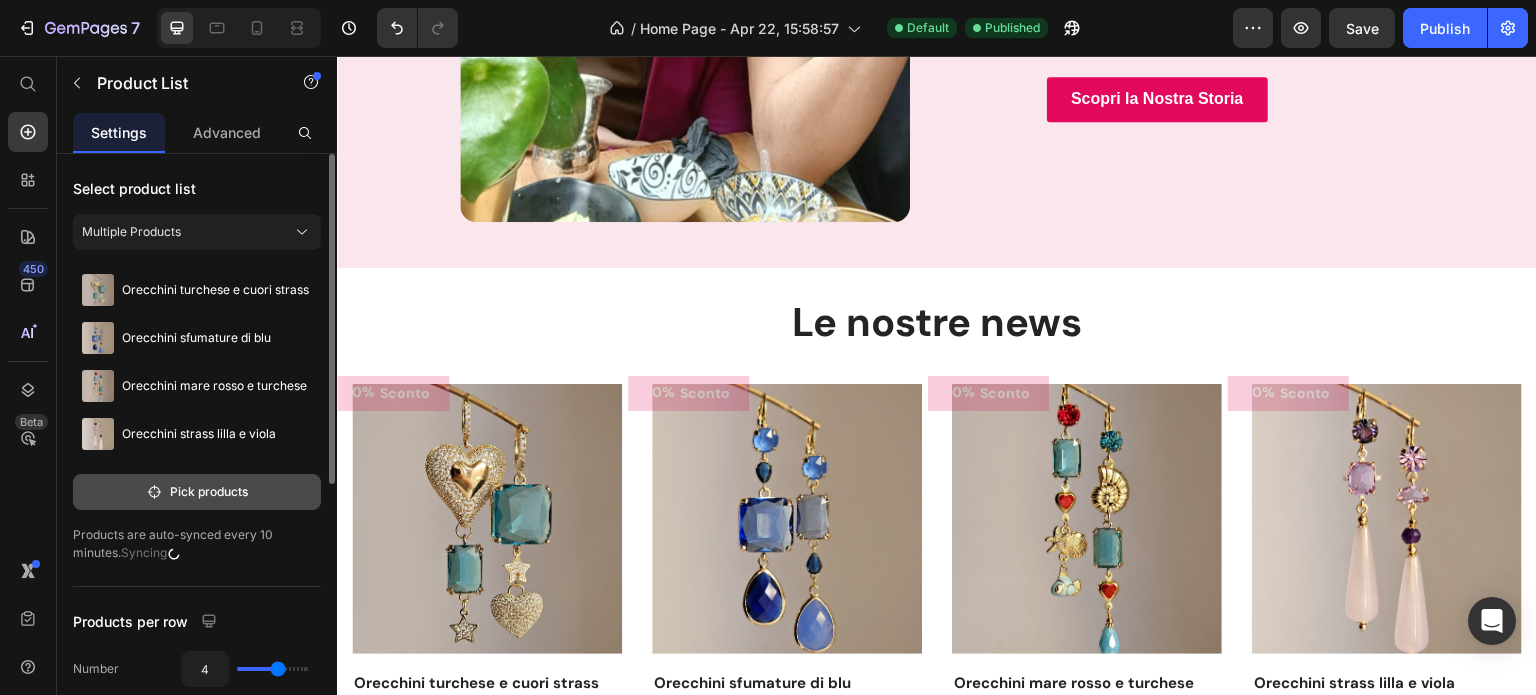 click on "Pick products" at bounding box center [197, 492] 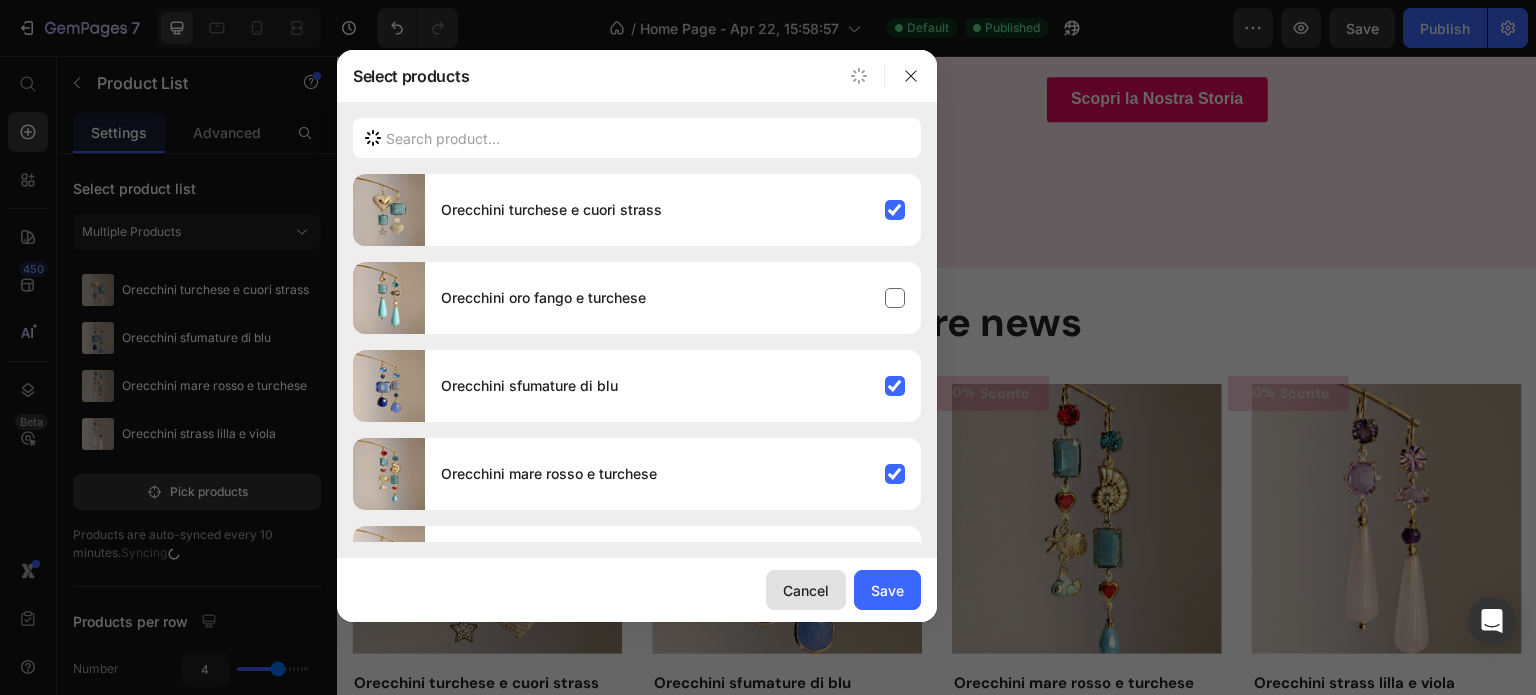 click on "Cancel" at bounding box center [806, 590] 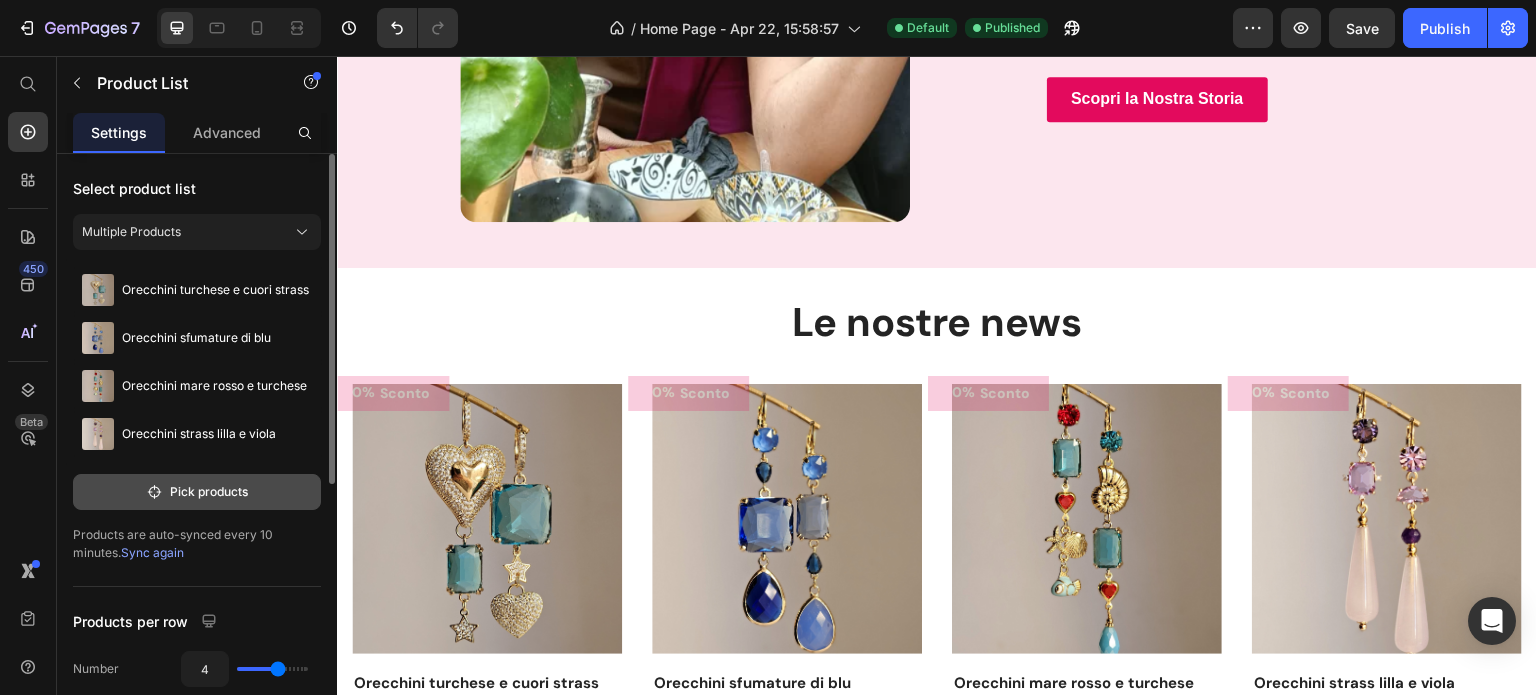 click on "Pick products" at bounding box center (197, 492) 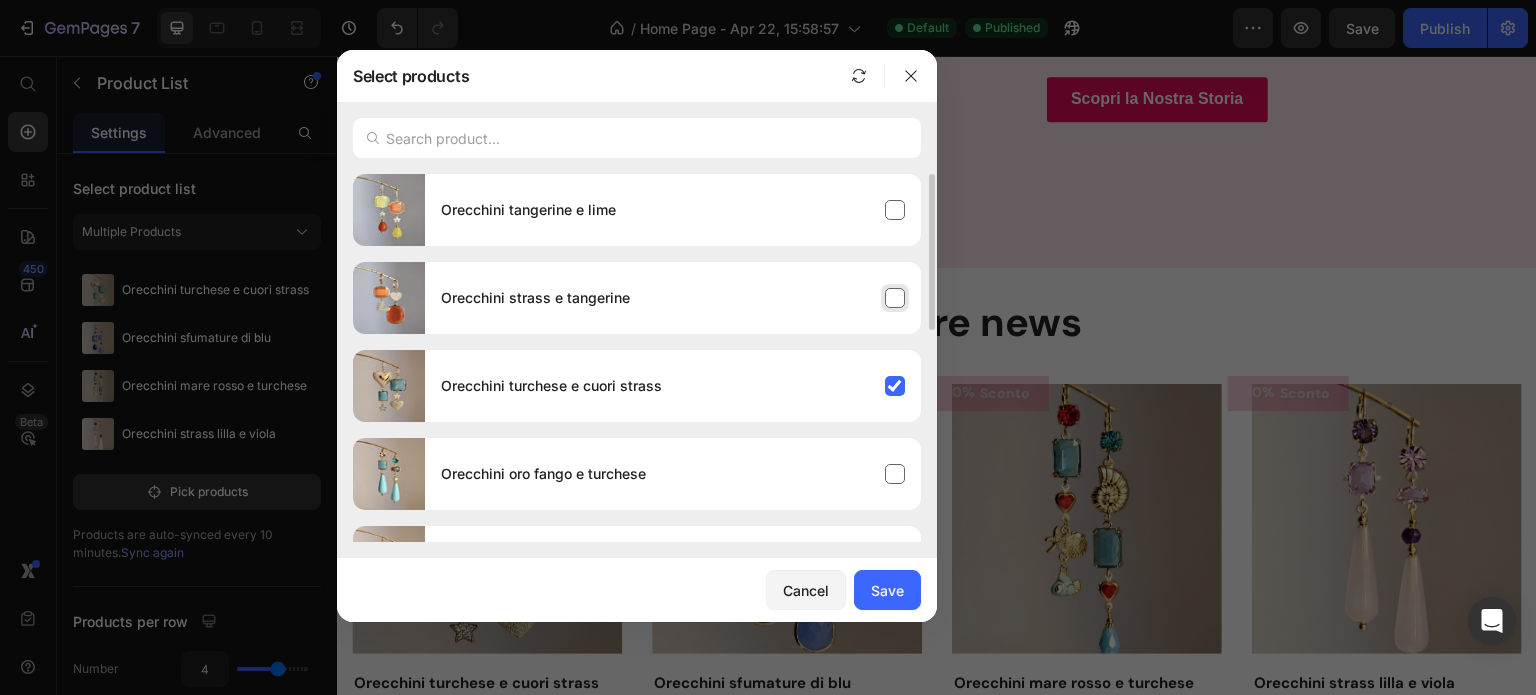 click on "Orecchini strass e tangerine" at bounding box center (673, 298) 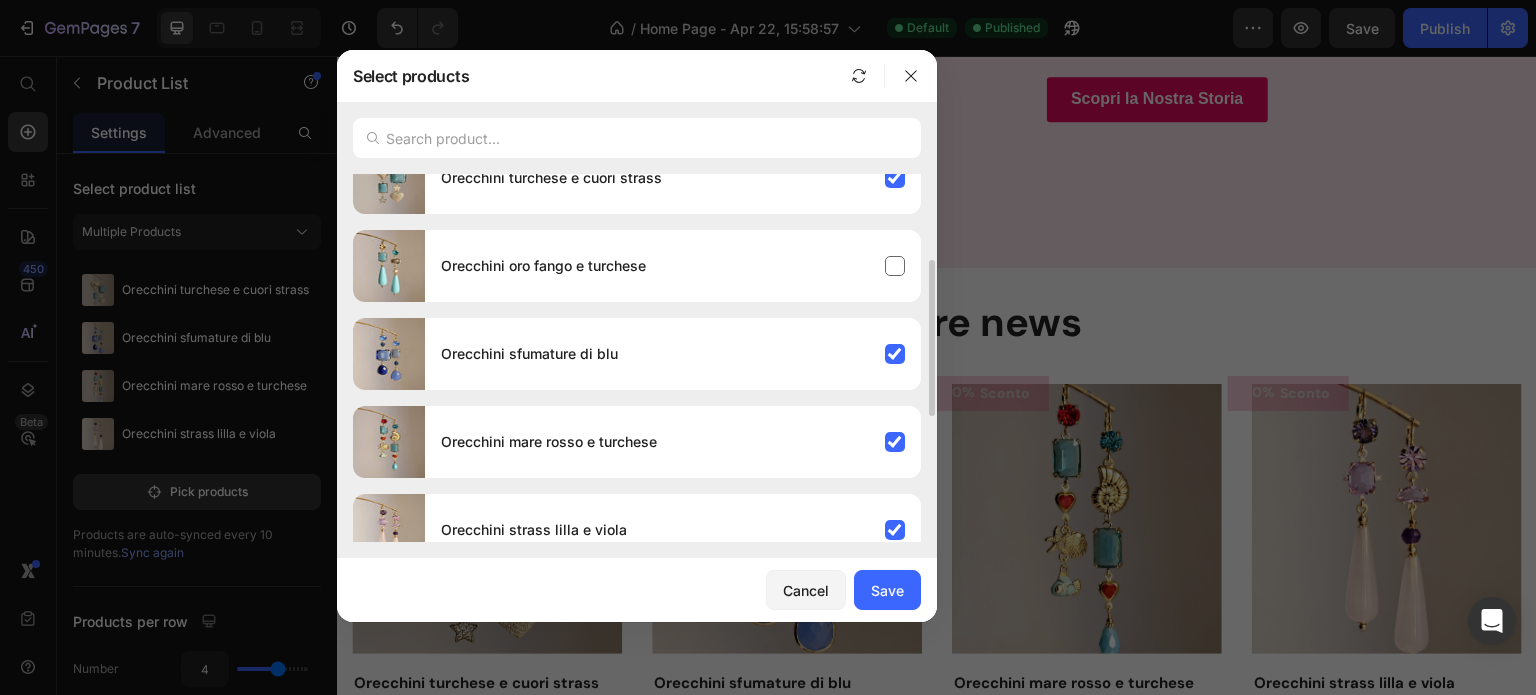 scroll, scrollTop: 216, scrollLeft: 0, axis: vertical 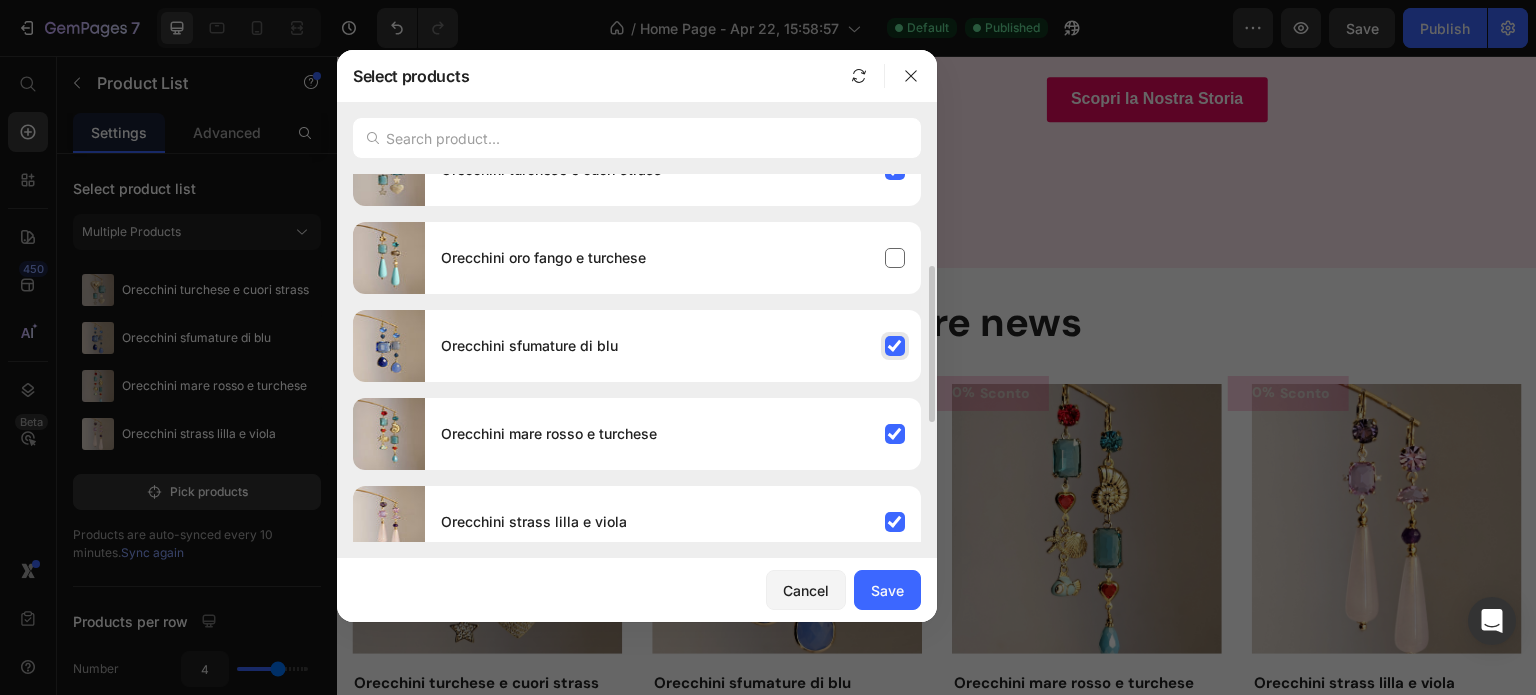 click on "Orecchini sfumature di blu" at bounding box center (673, 346) 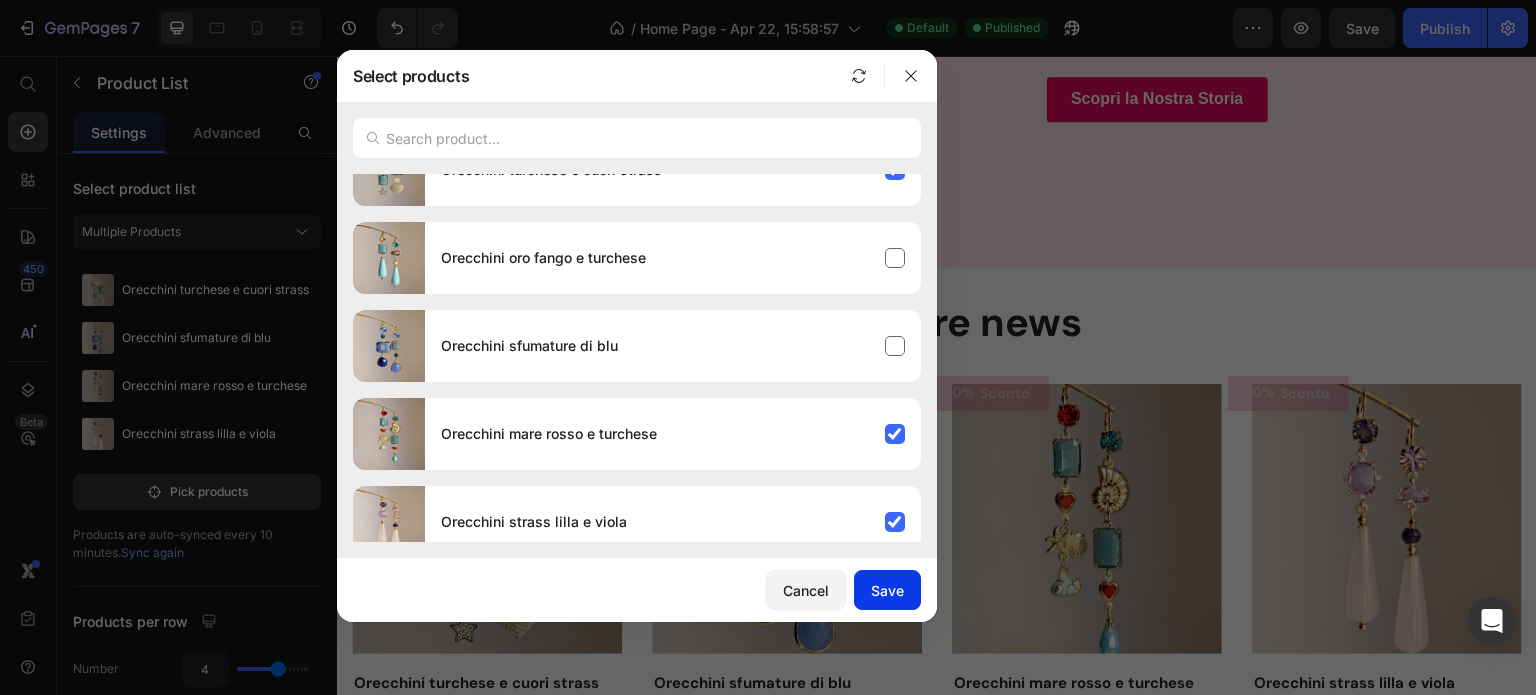 click on "Save" at bounding box center (887, 590) 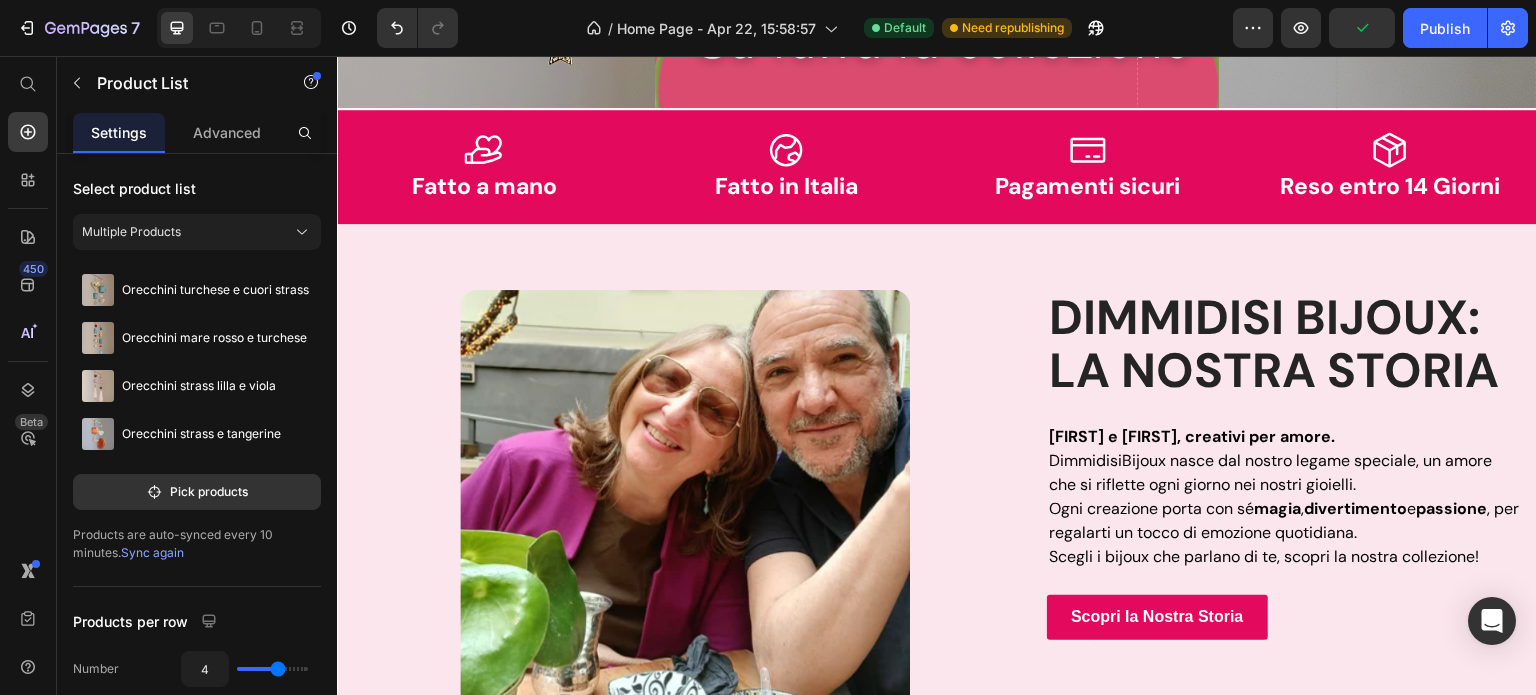 scroll, scrollTop: 259, scrollLeft: 0, axis: vertical 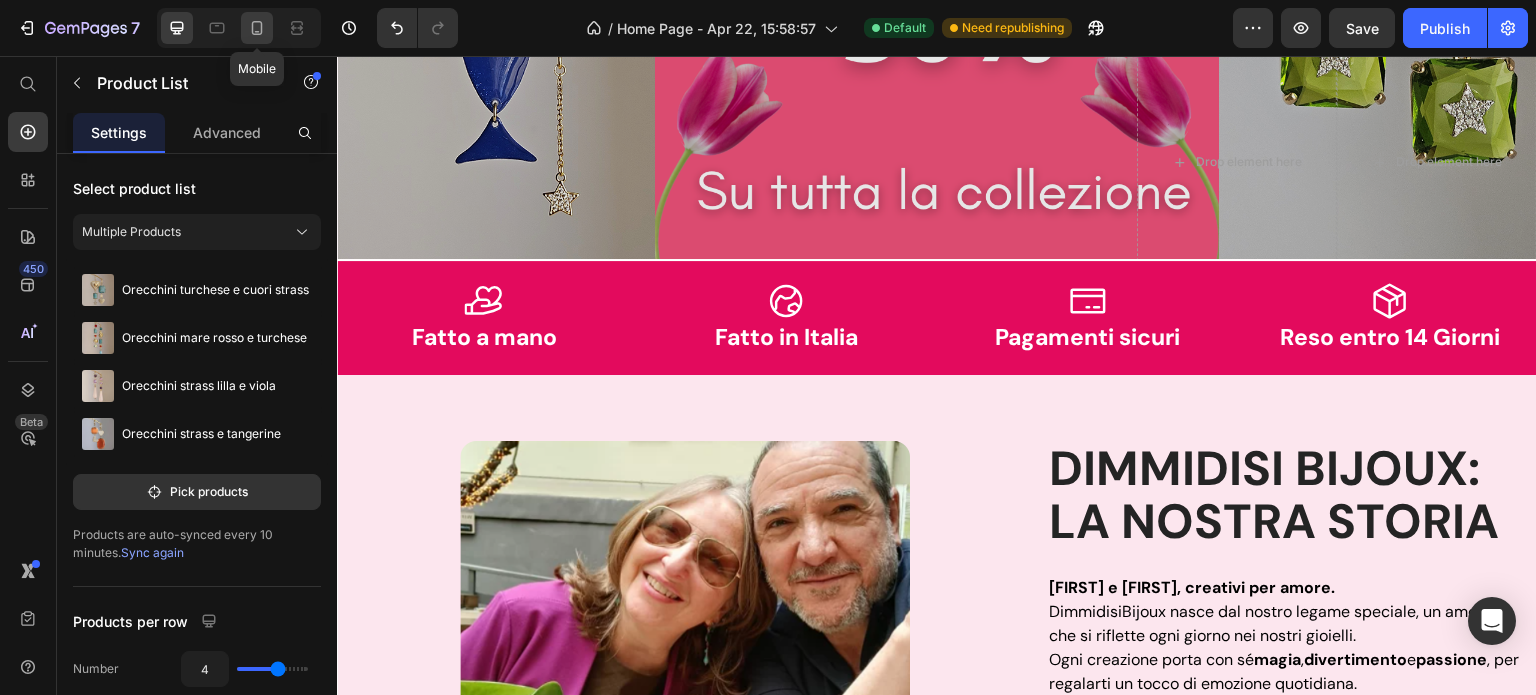 click 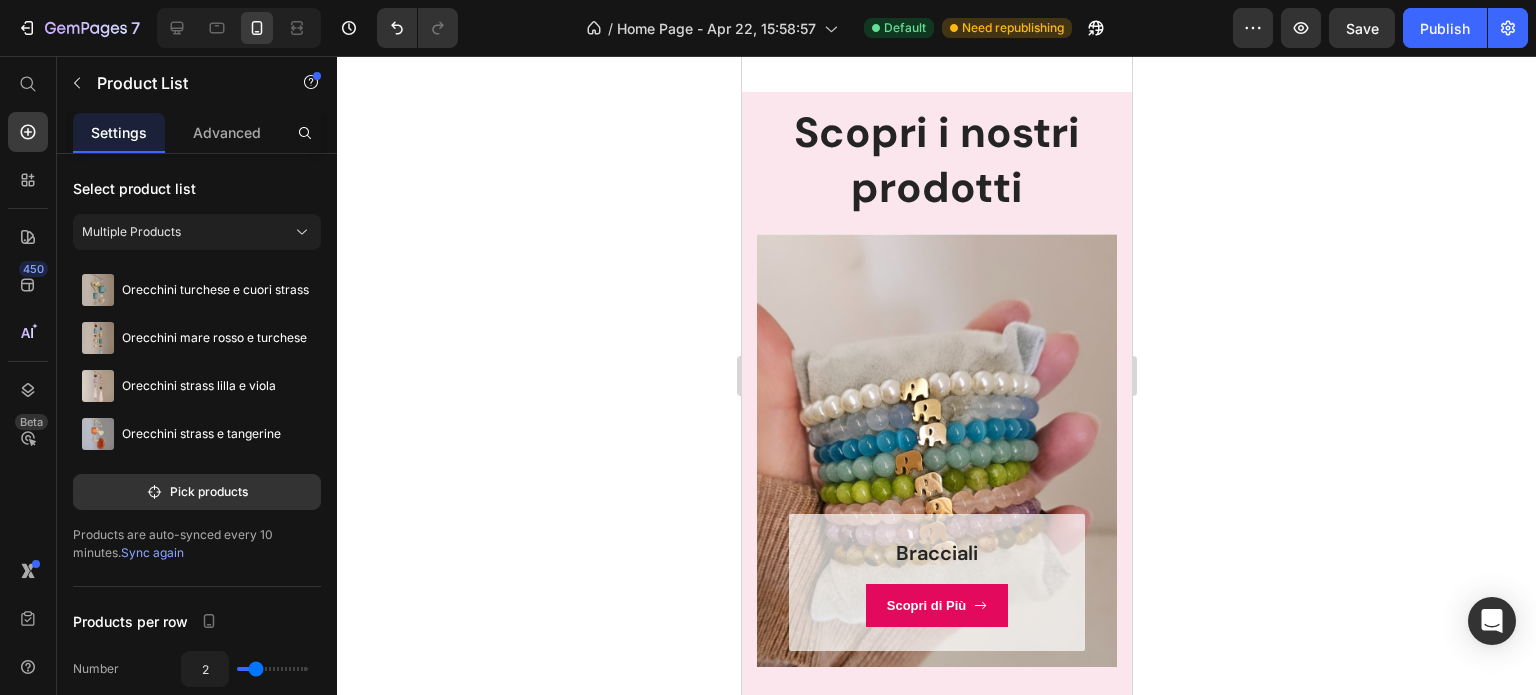 scroll, scrollTop: 4894, scrollLeft: 0, axis: vertical 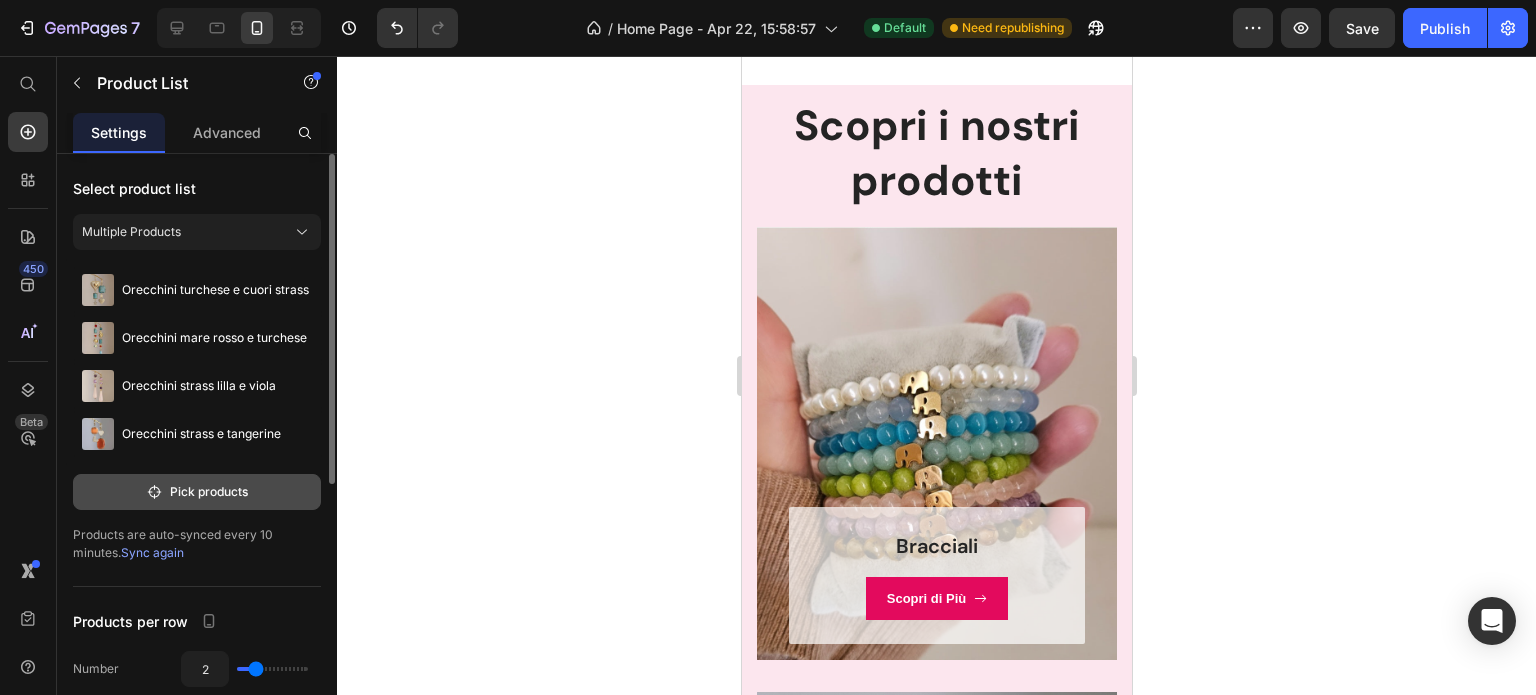 click on "Pick products" at bounding box center (197, 492) 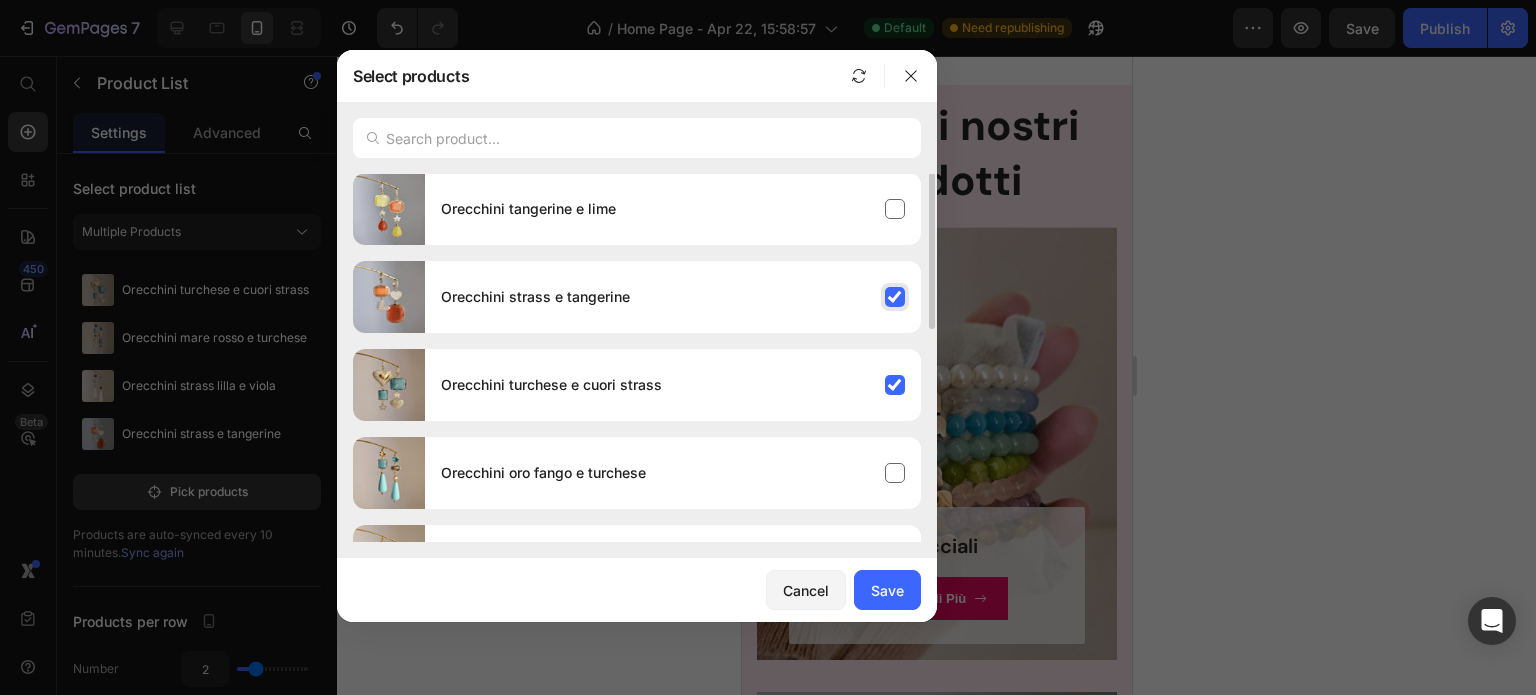 scroll, scrollTop: 0, scrollLeft: 0, axis: both 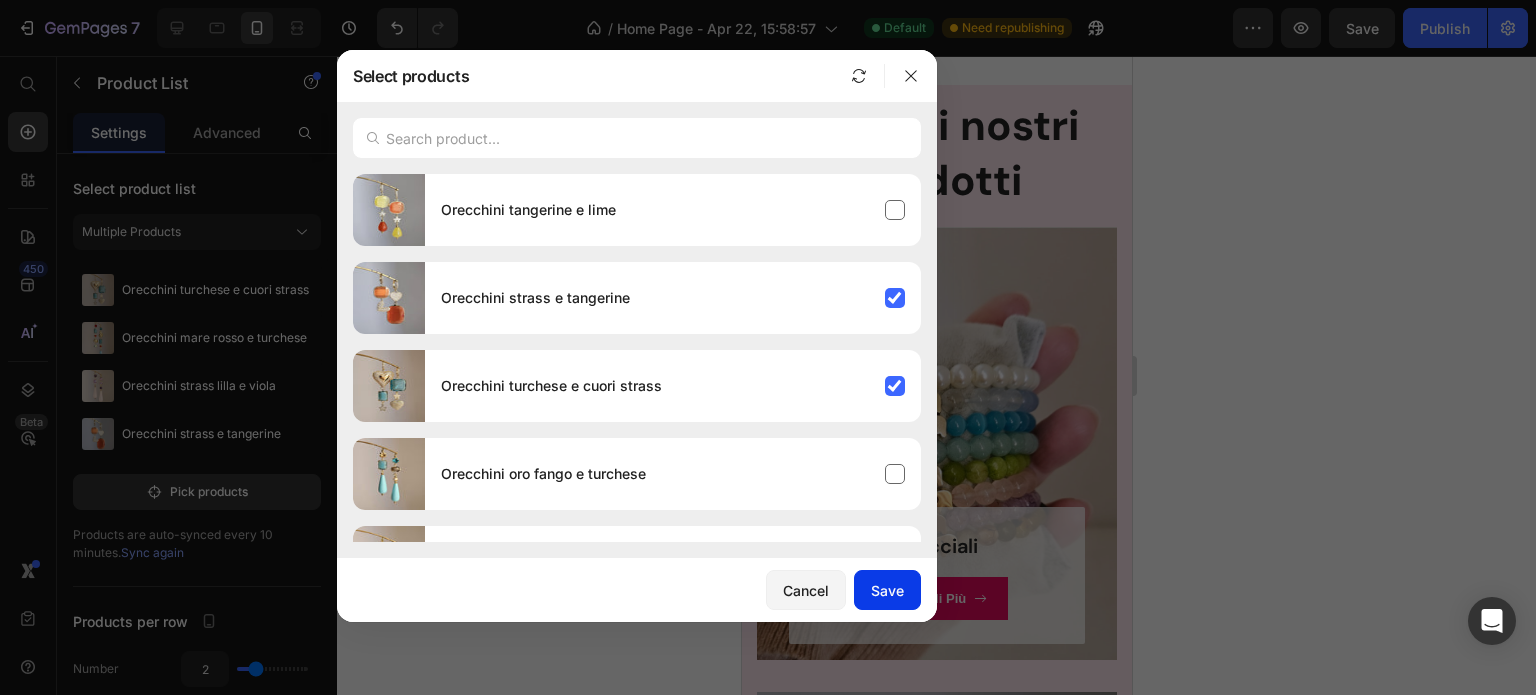 click on "Save" at bounding box center (887, 590) 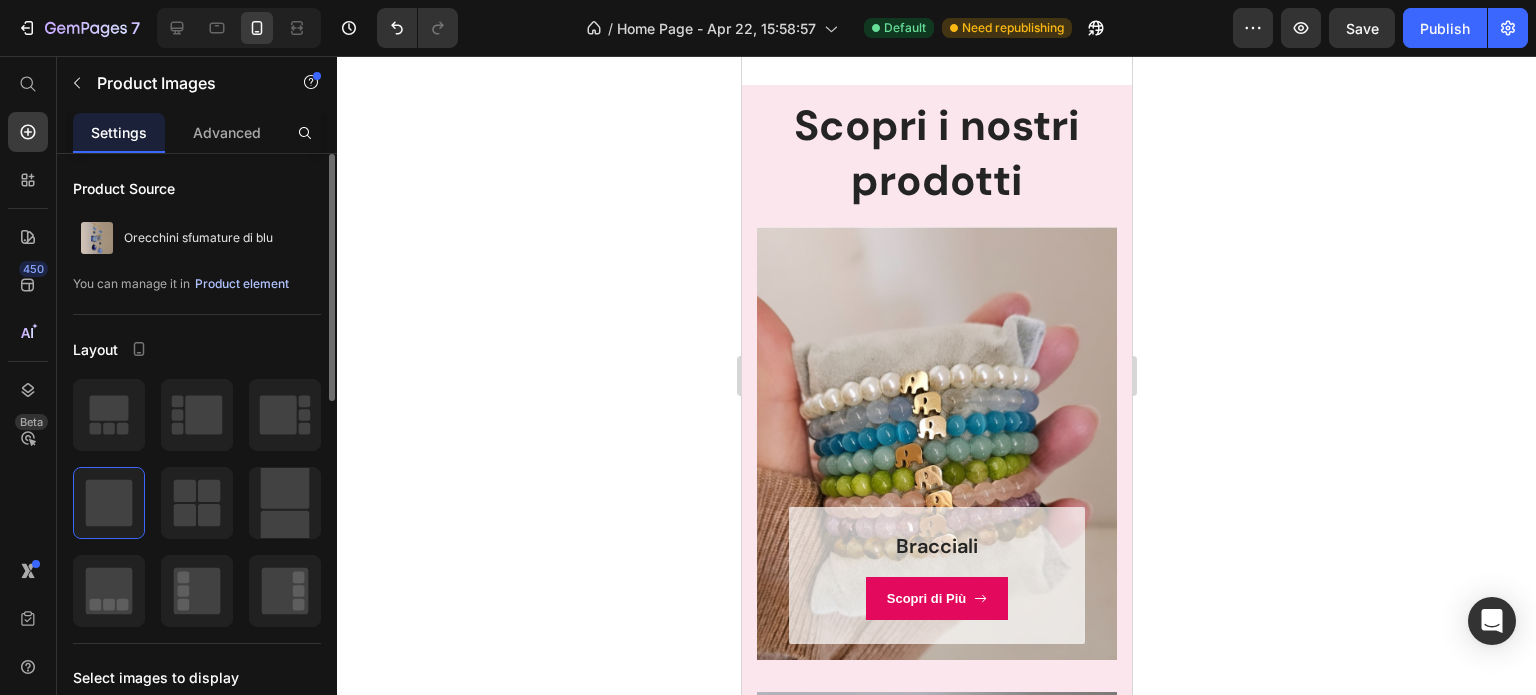 click on "Product element" at bounding box center (242, 284) 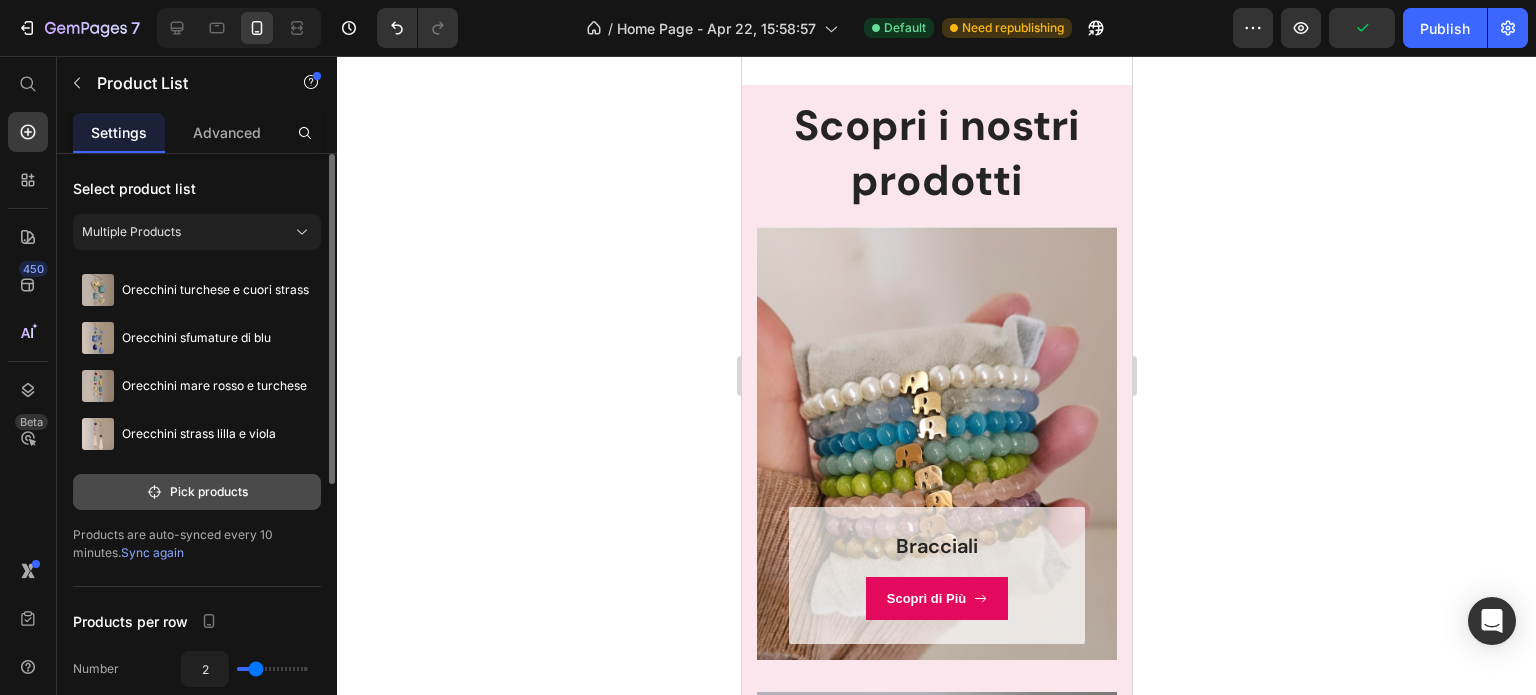 click on "Pick products" at bounding box center [197, 492] 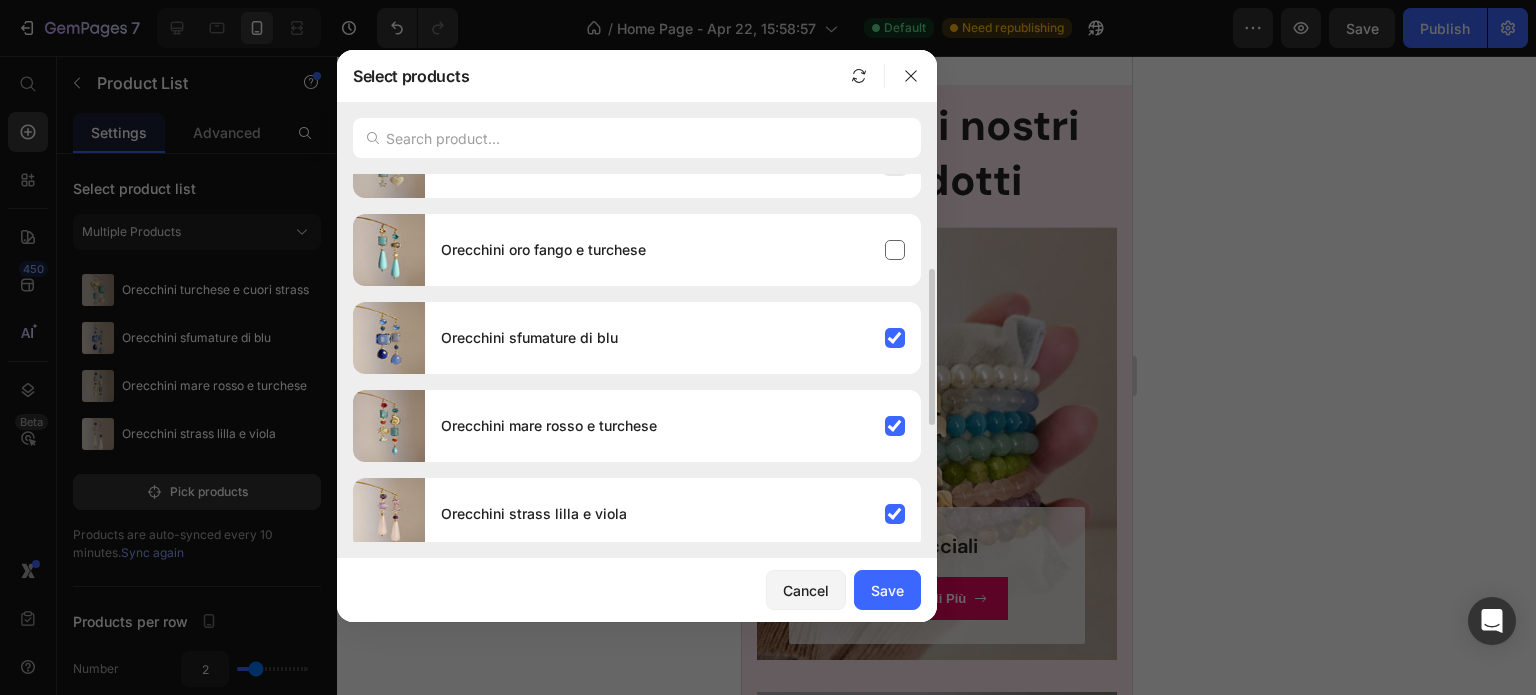 scroll, scrollTop: 224, scrollLeft: 0, axis: vertical 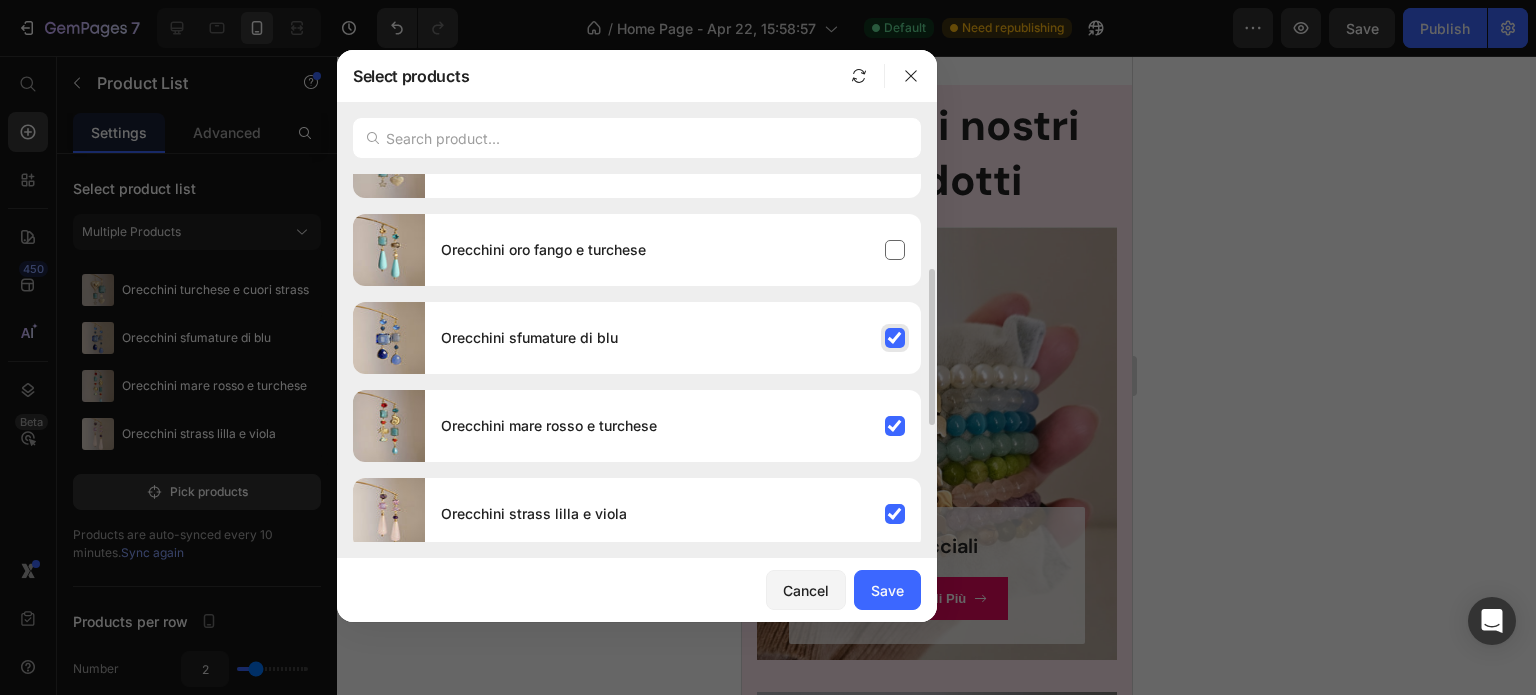click on "Orecchini sfumature di blu" at bounding box center (673, 338) 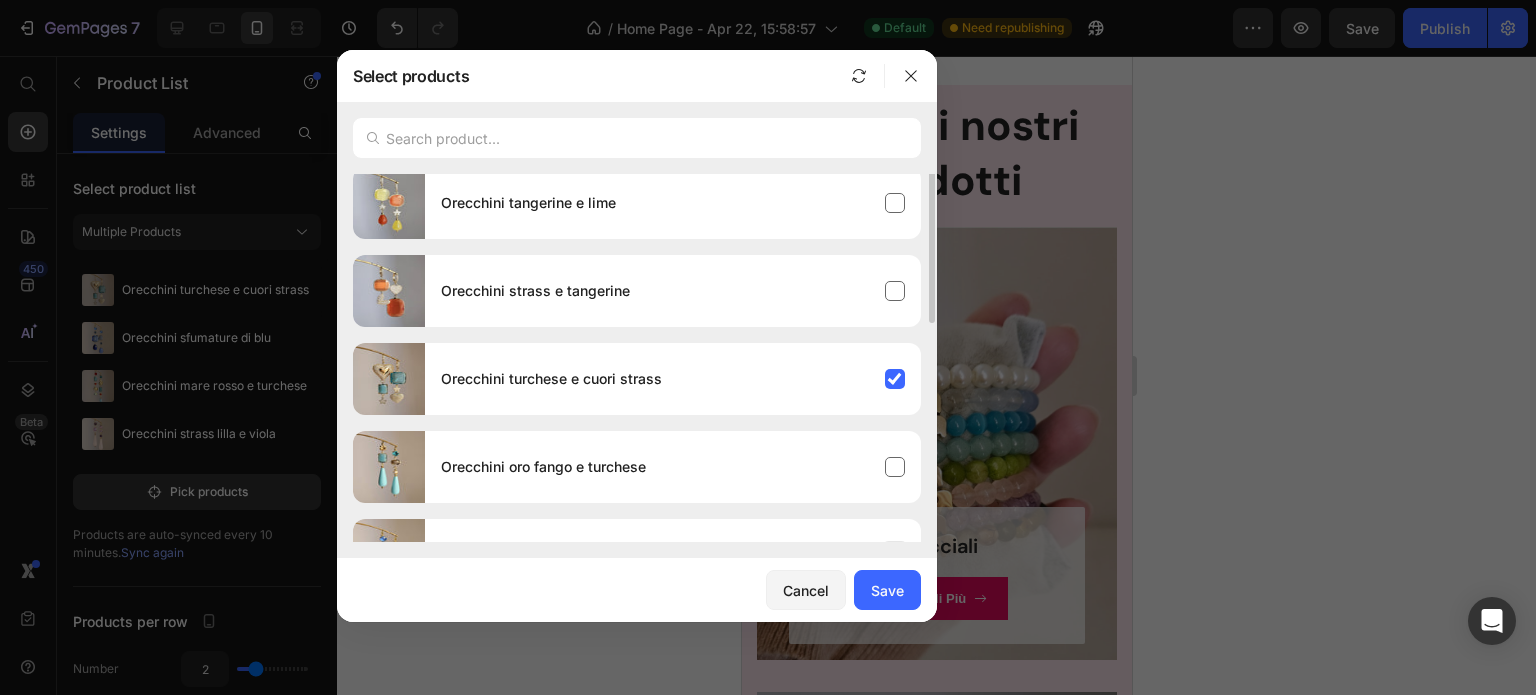 scroll, scrollTop: 0, scrollLeft: 0, axis: both 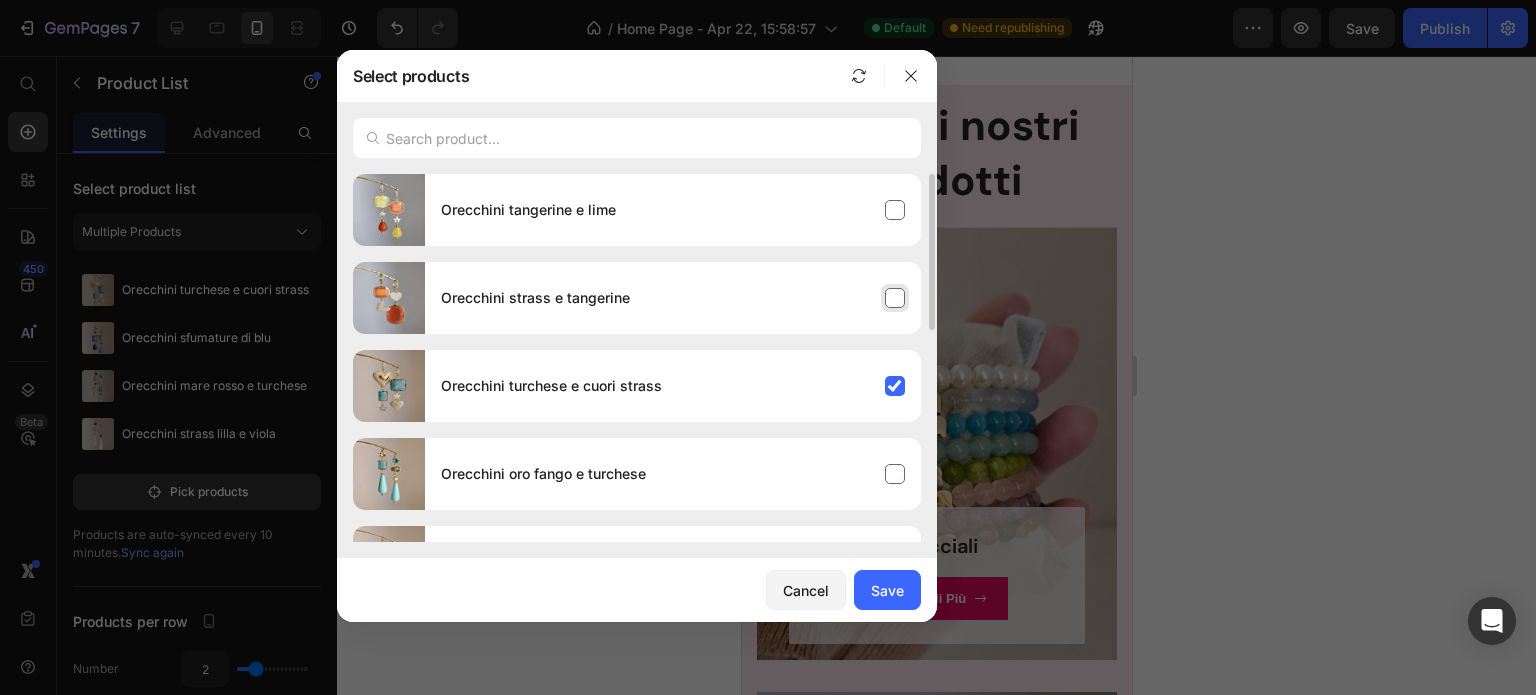 click on "Orecchini strass e tangerine" at bounding box center [673, 298] 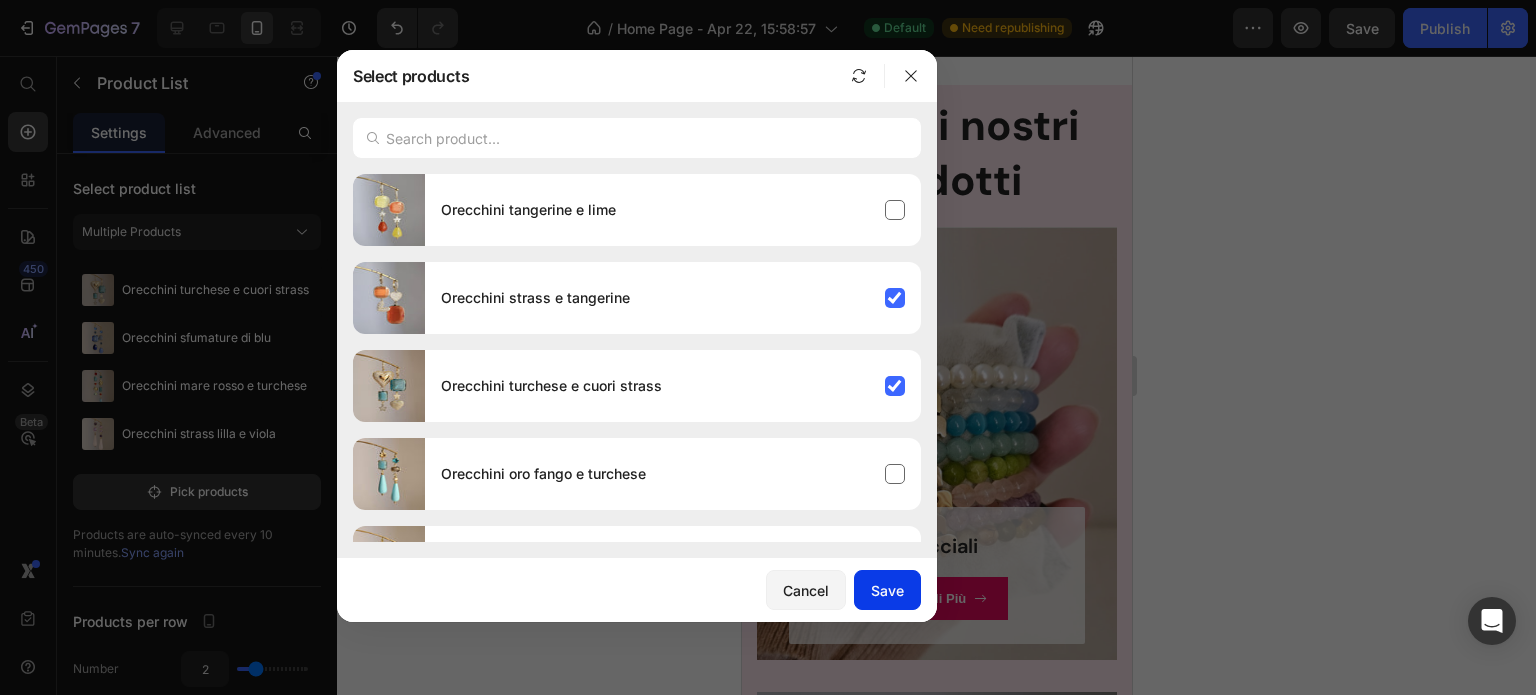 click on "Save" at bounding box center [887, 590] 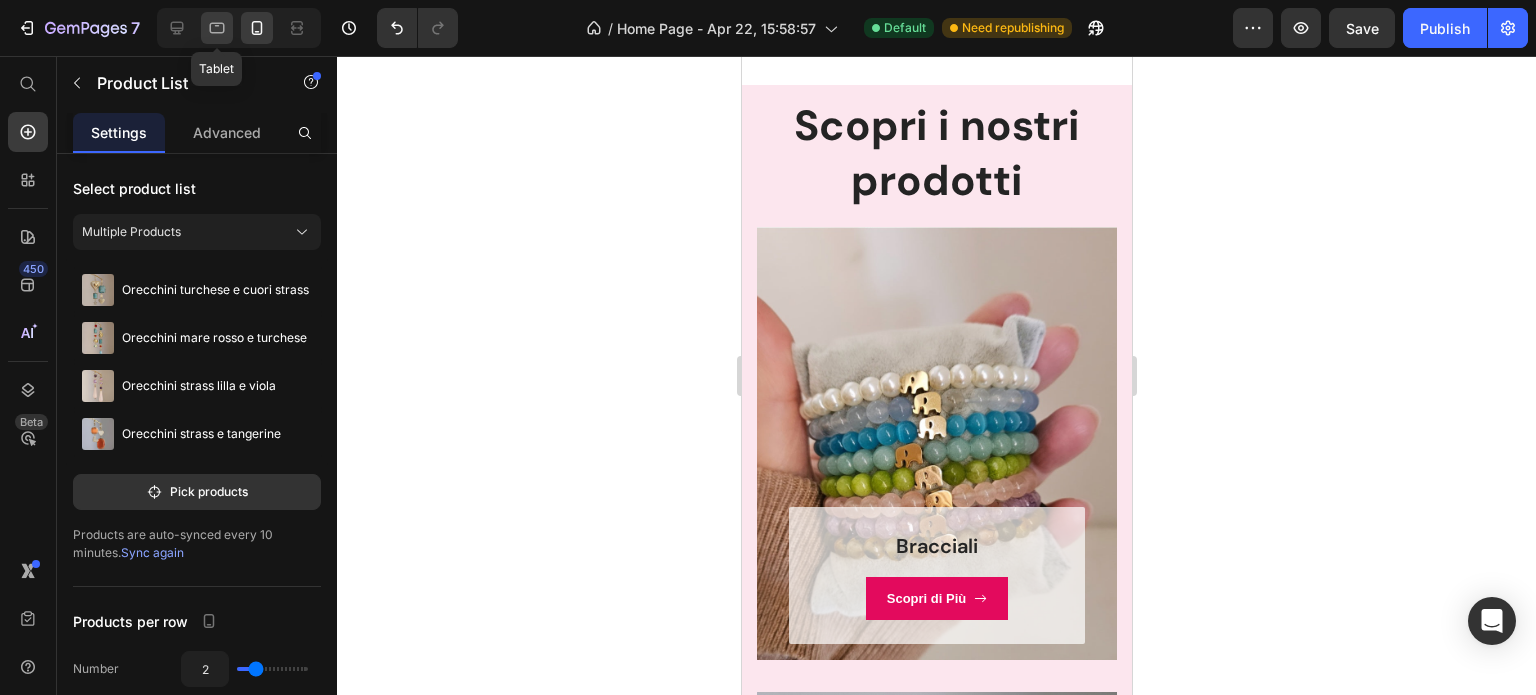 click 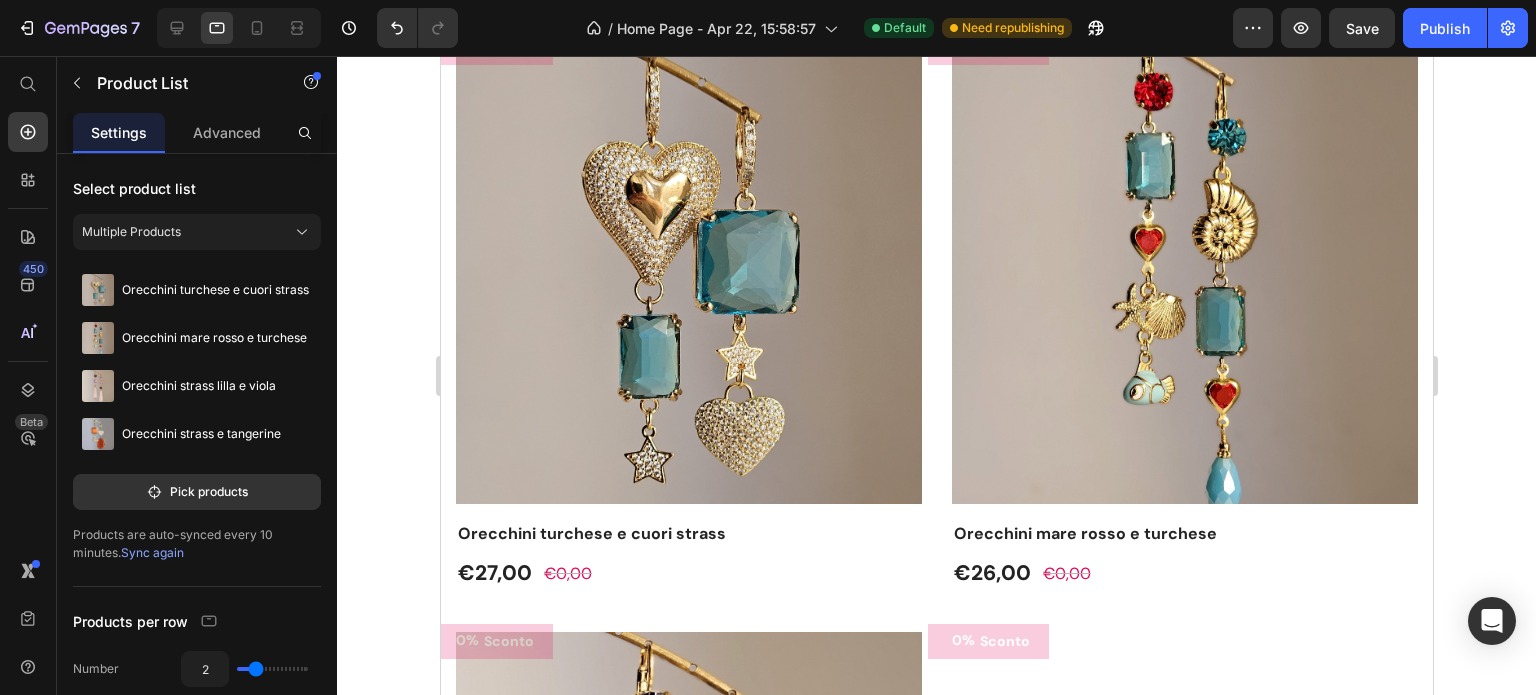 scroll, scrollTop: 1995, scrollLeft: 0, axis: vertical 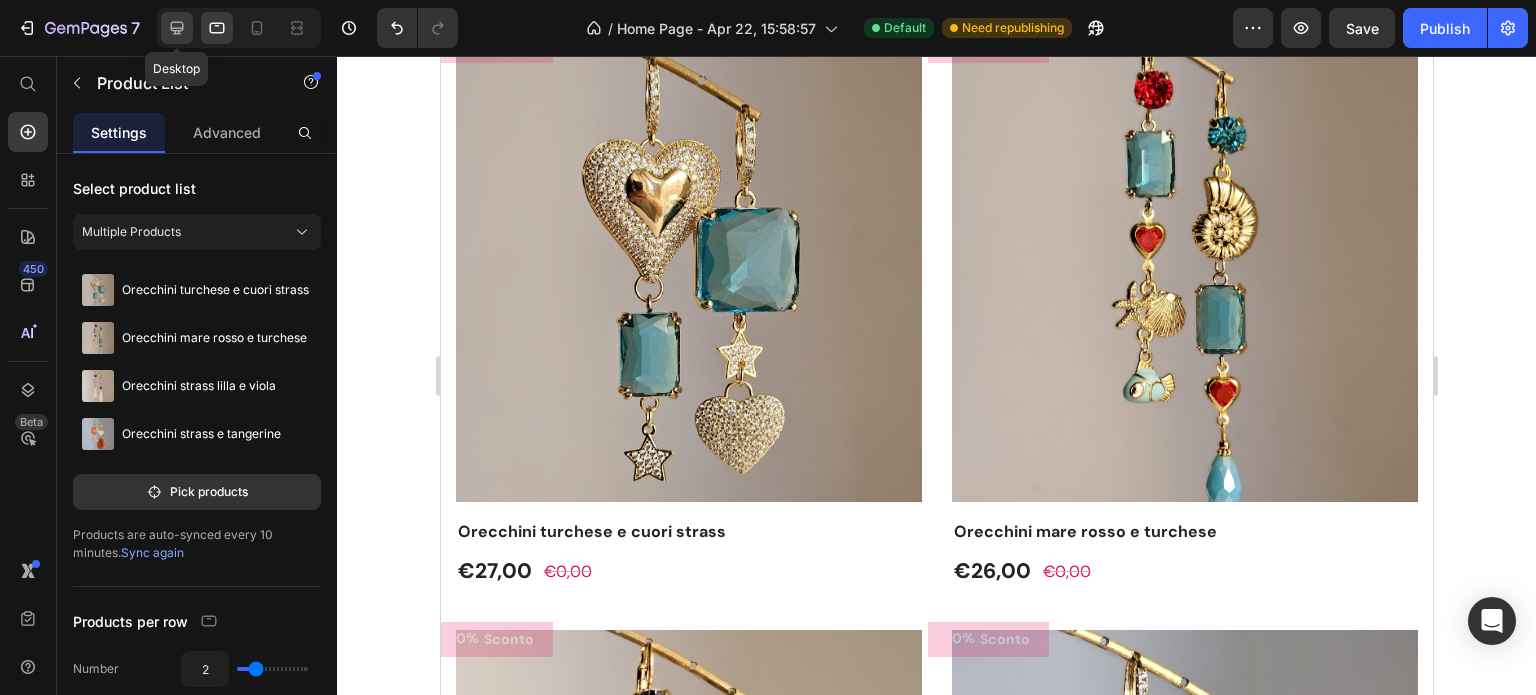 click 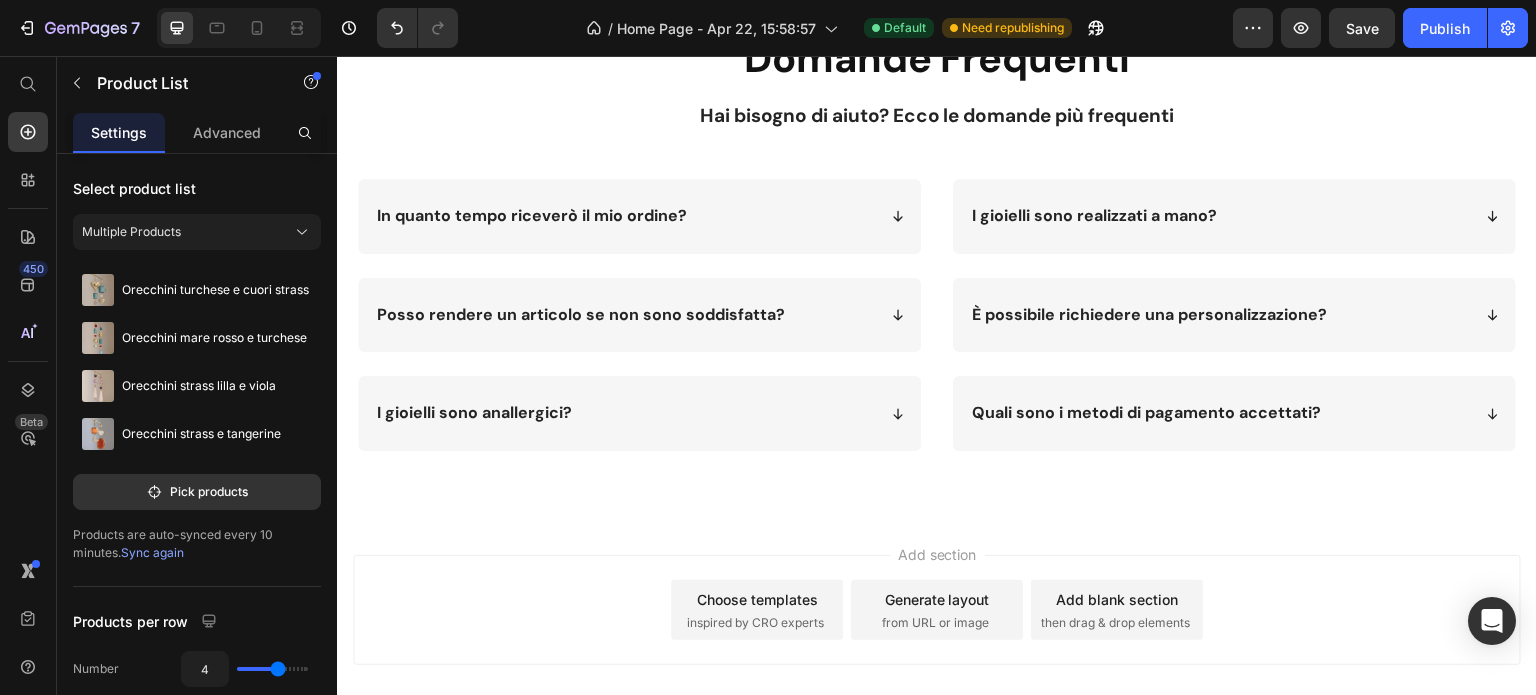 scroll, scrollTop: 7355, scrollLeft: 0, axis: vertical 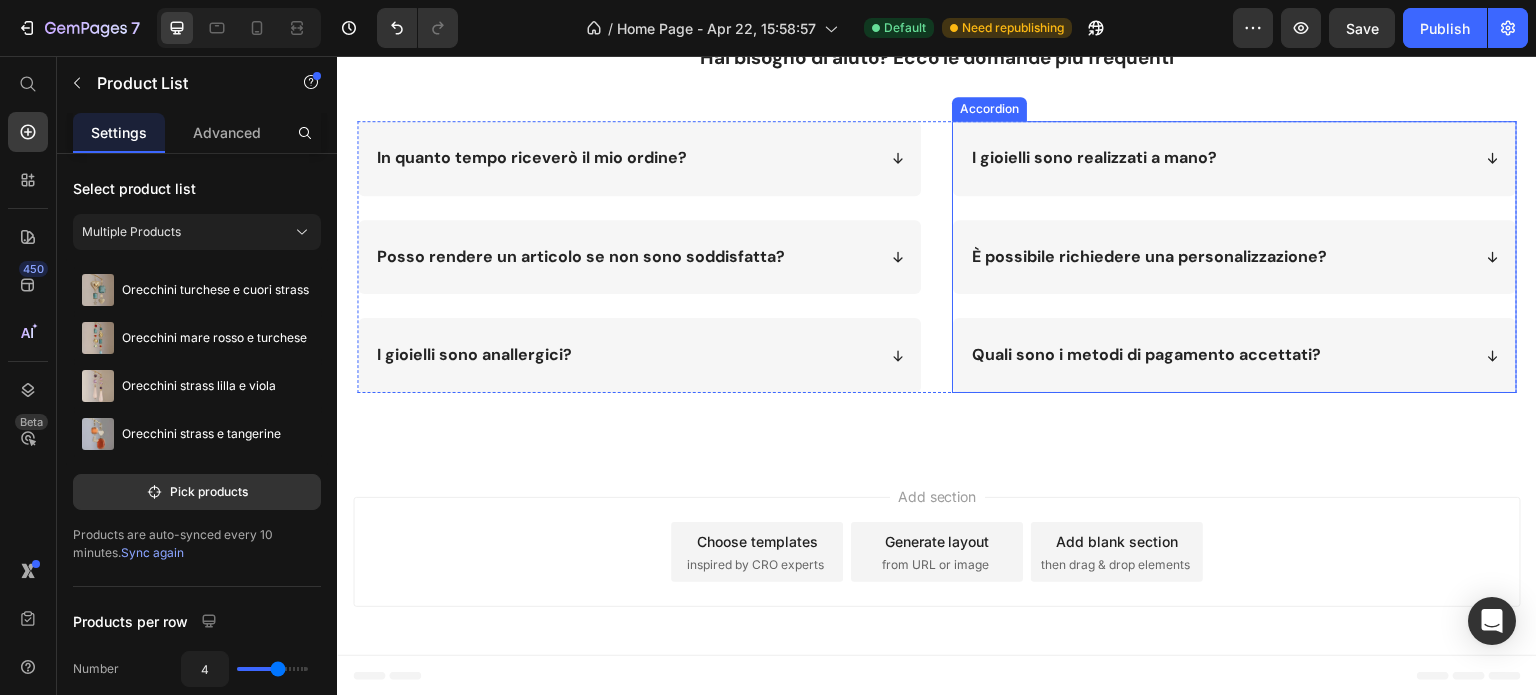 click on "Quali sono i metodi di pagamento accettati?" at bounding box center [1146, 355] 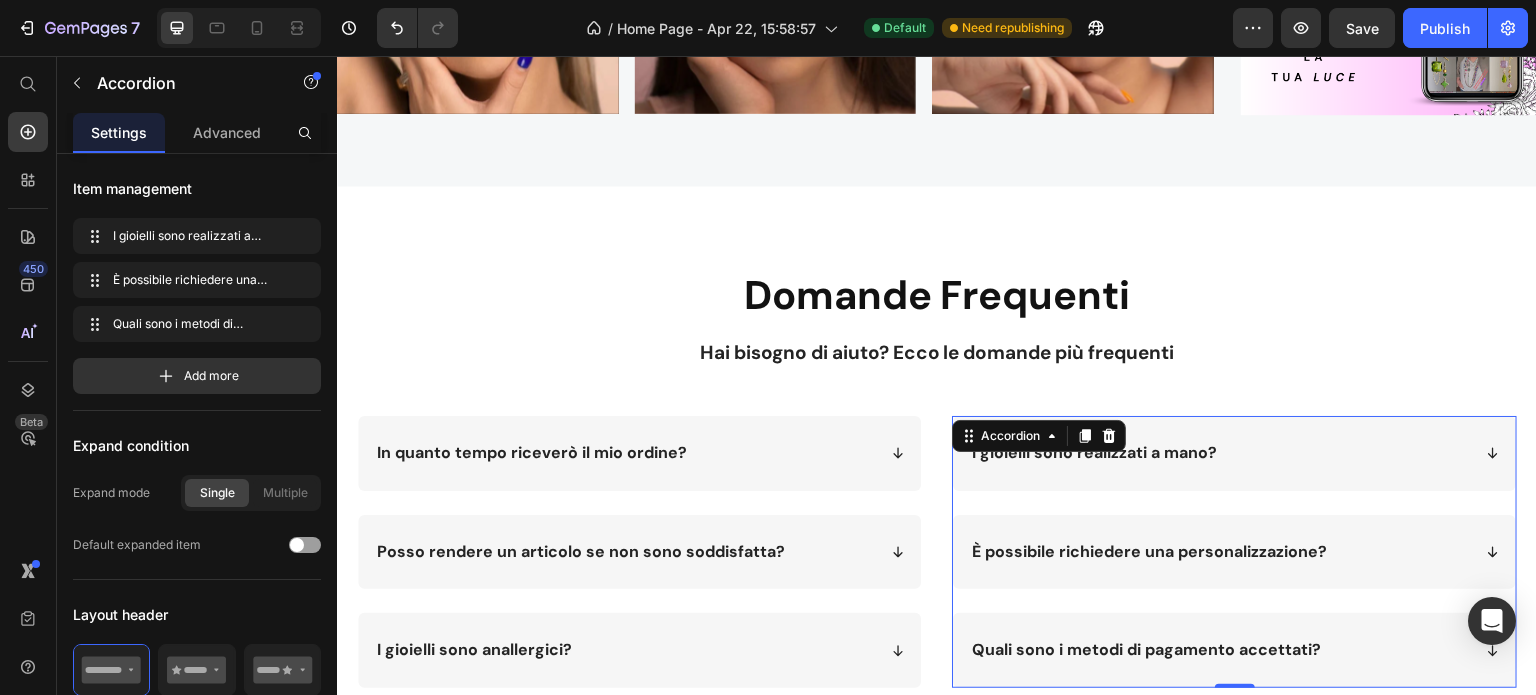 scroll, scrollTop: 7059, scrollLeft: 0, axis: vertical 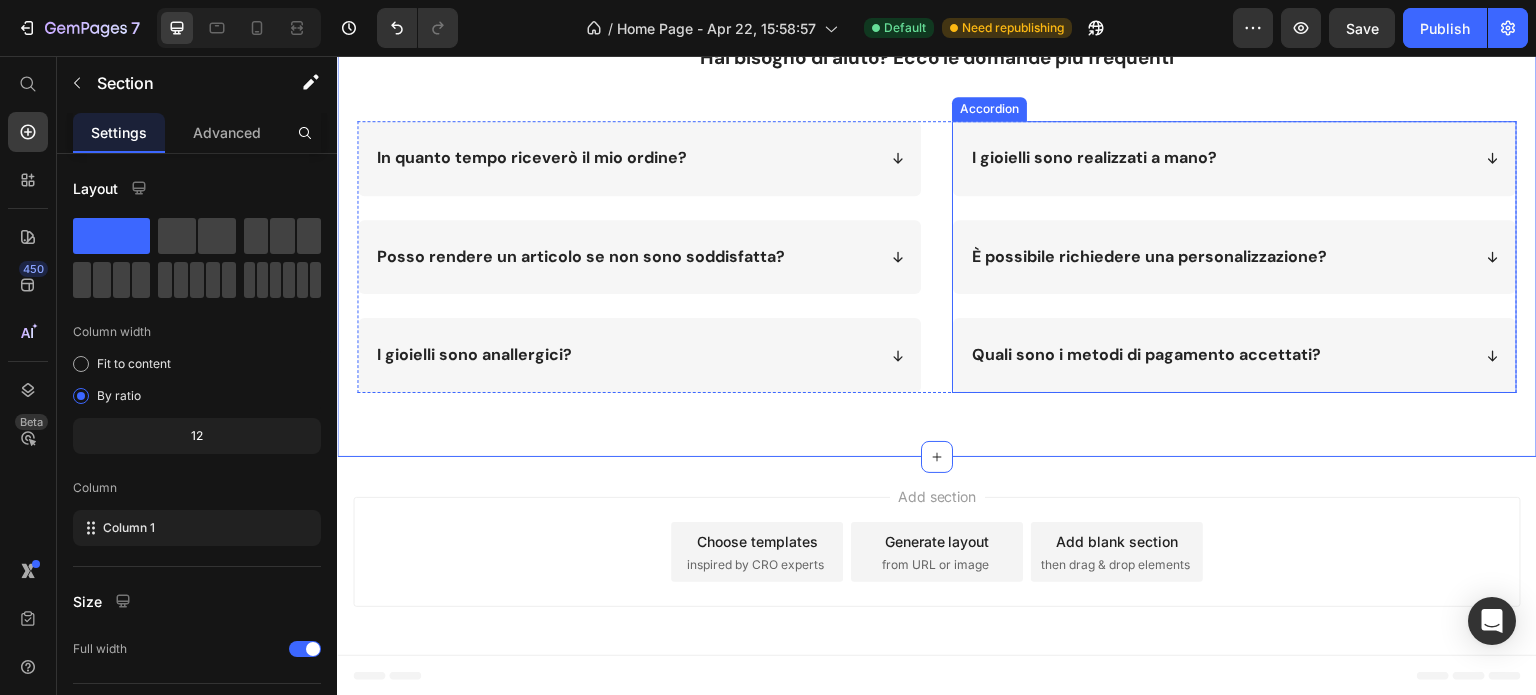 click 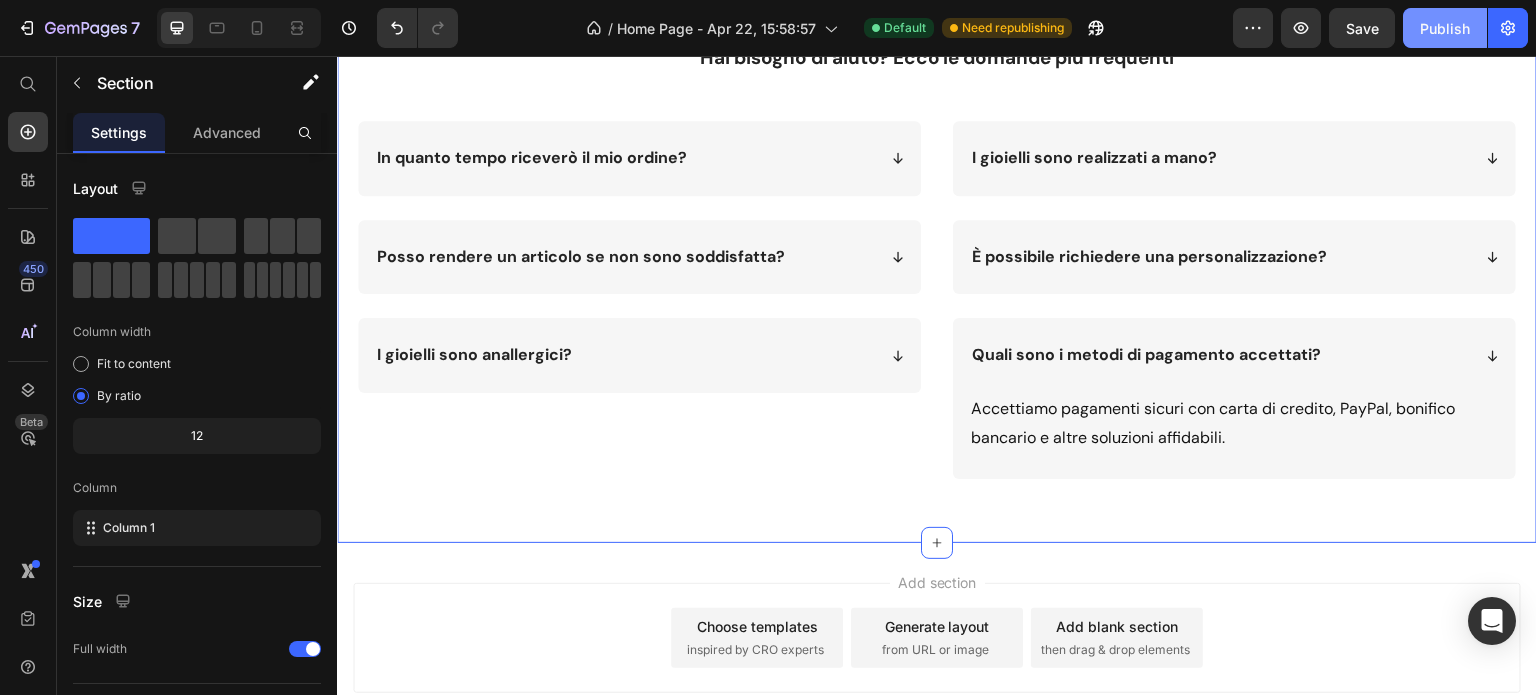 click on "Publish" at bounding box center (1445, 28) 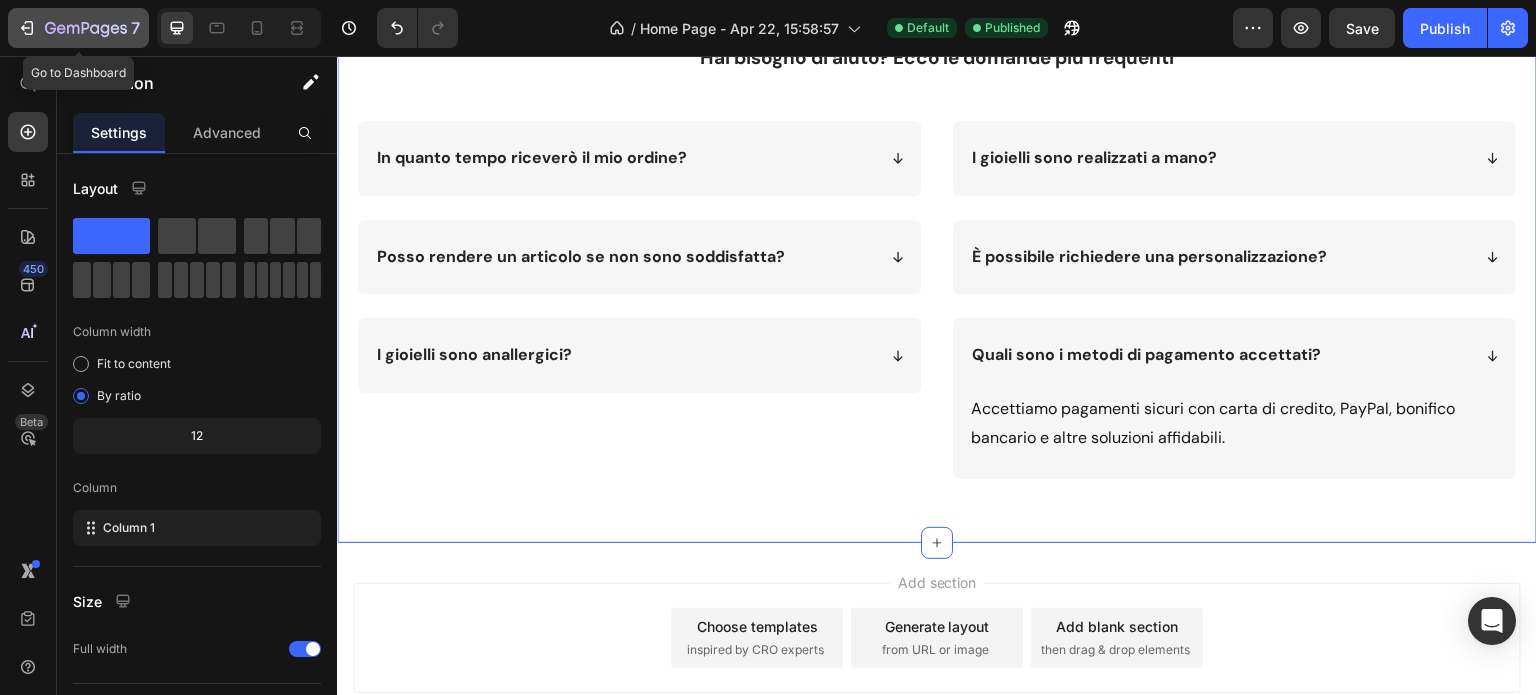 click on "7" at bounding box center [78, 28] 